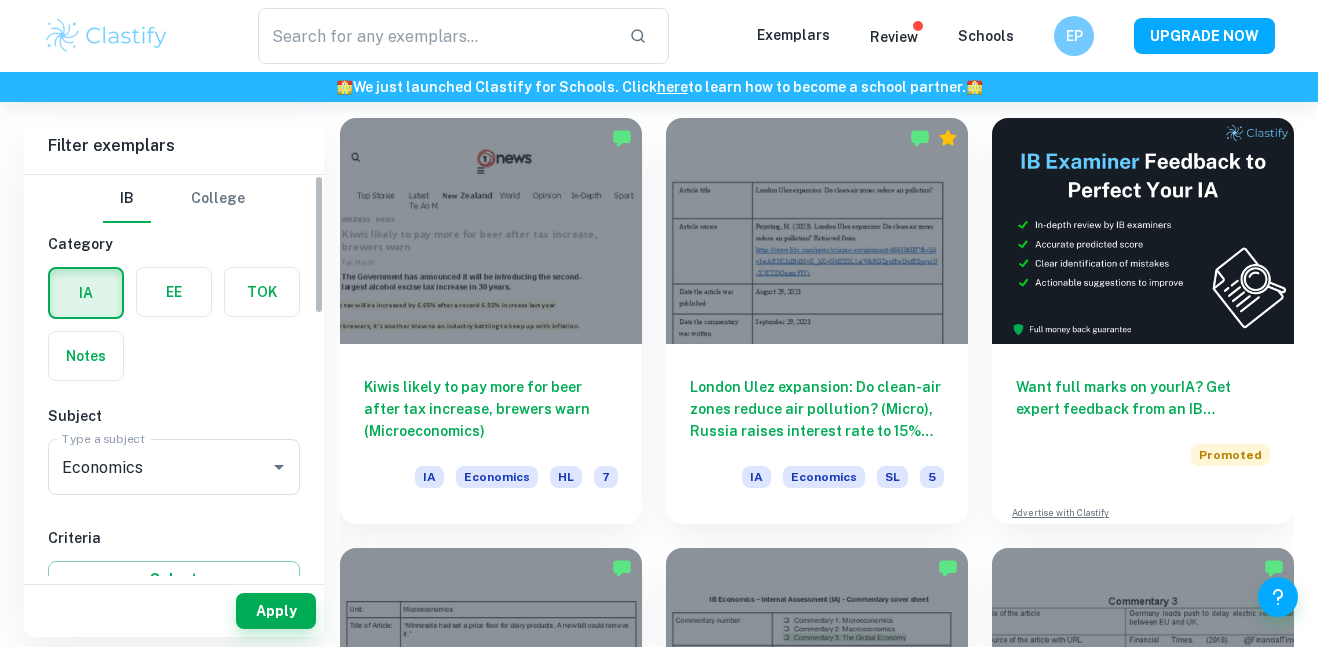 scroll, scrollTop: 556, scrollLeft: 0, axis: vertical 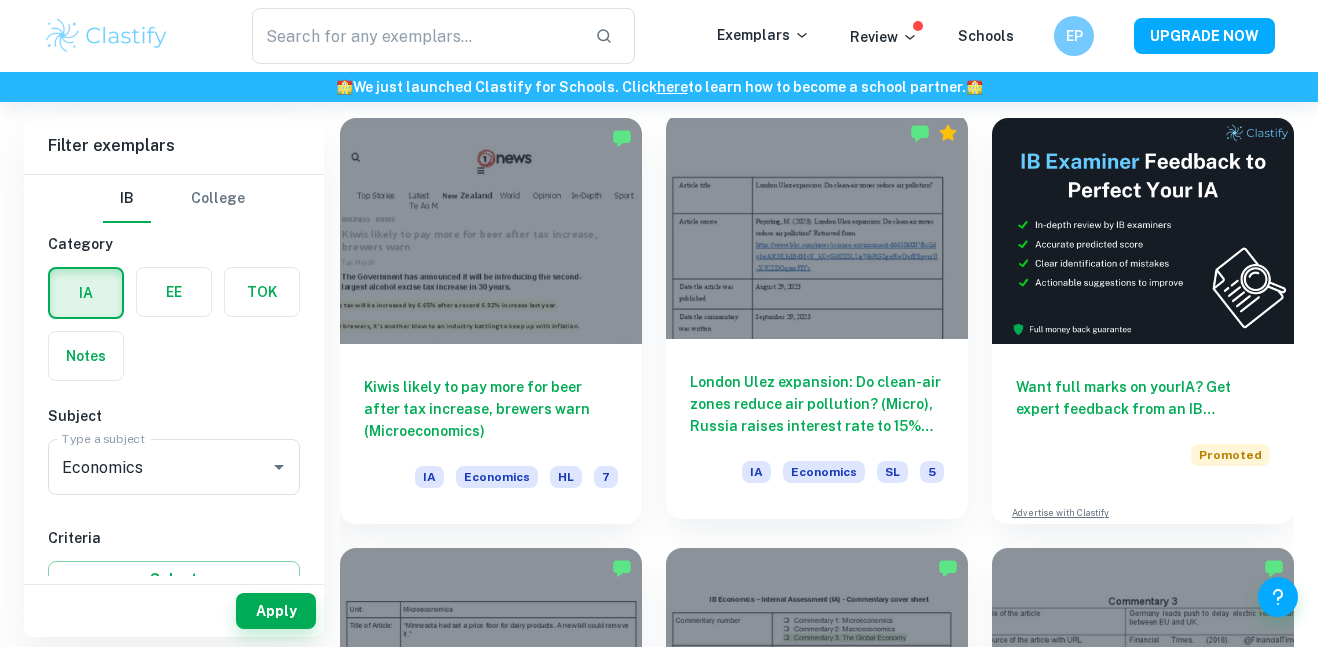 click on "London Ulez expansion: Do clean-air zones reduce air pollution? (Micro), Russia raises interest rate to 15% after steep climb in inflation (Macro), EU to hit Chinese electric vehicles with increased tariffs( Global) IA Economics SL 5" at bounding box center (817, 429) 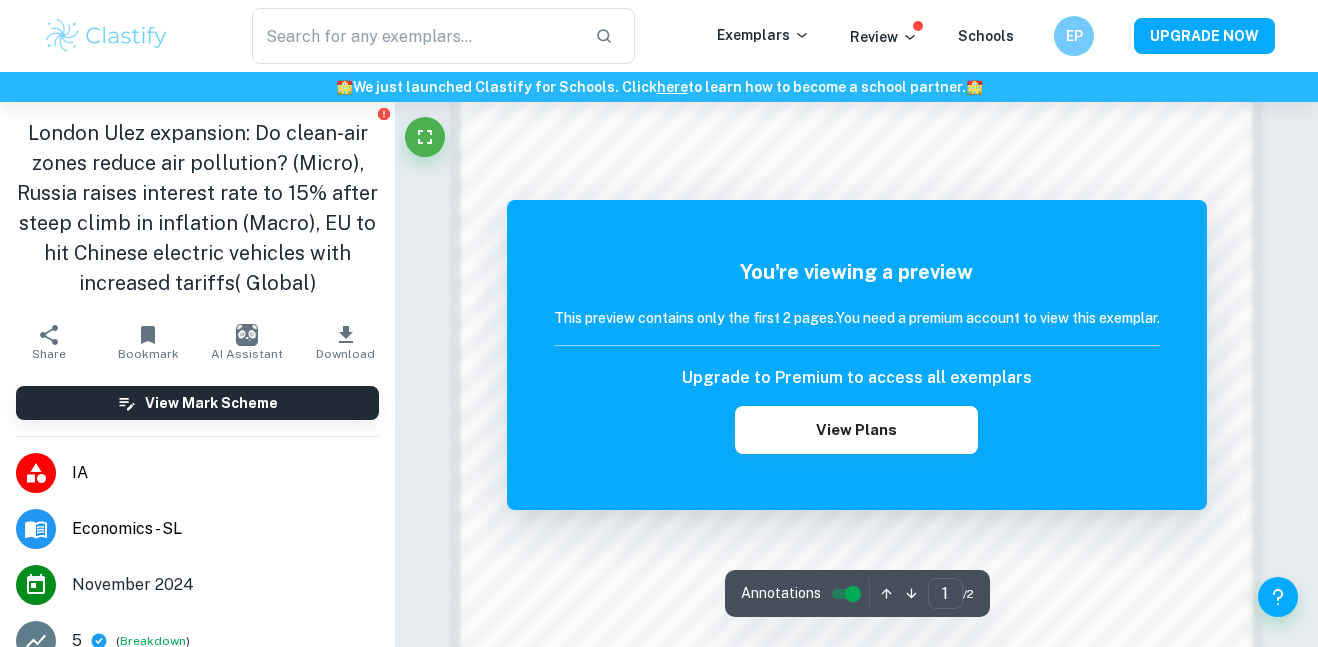 scroll, scrollTop: 1669, scrollLeft: 0, axis: vertical 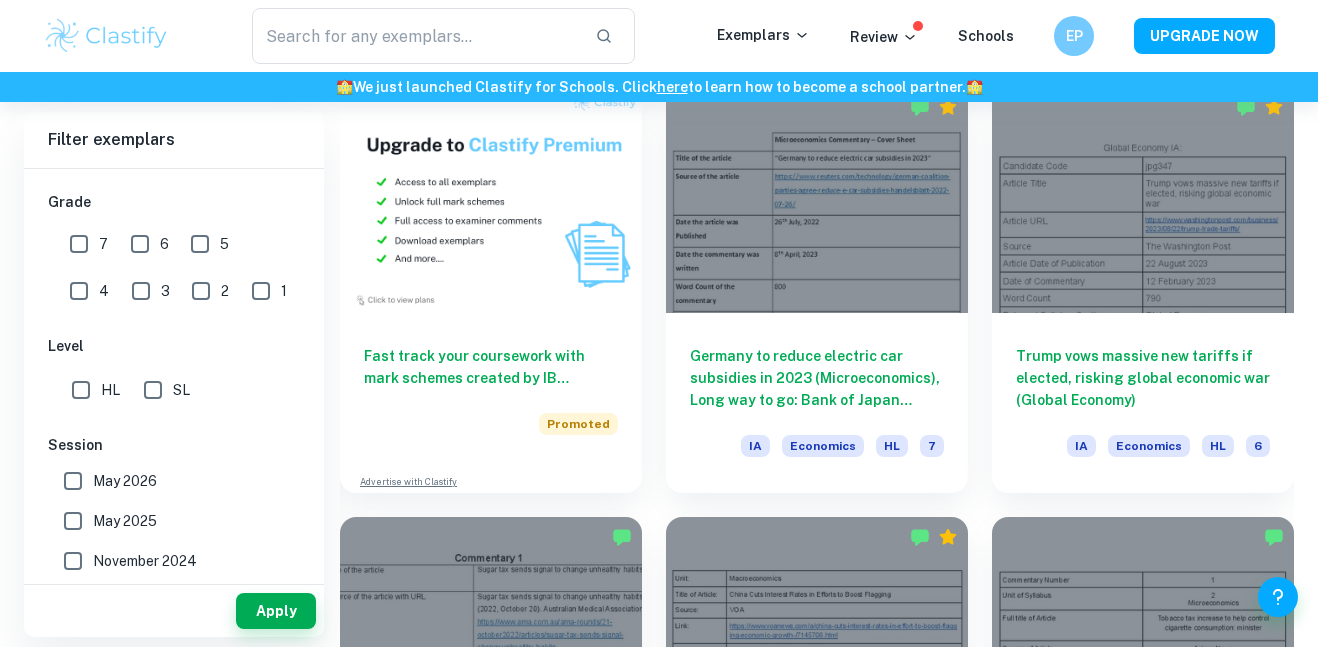 click on "SL" at bounding box center (153, 390) 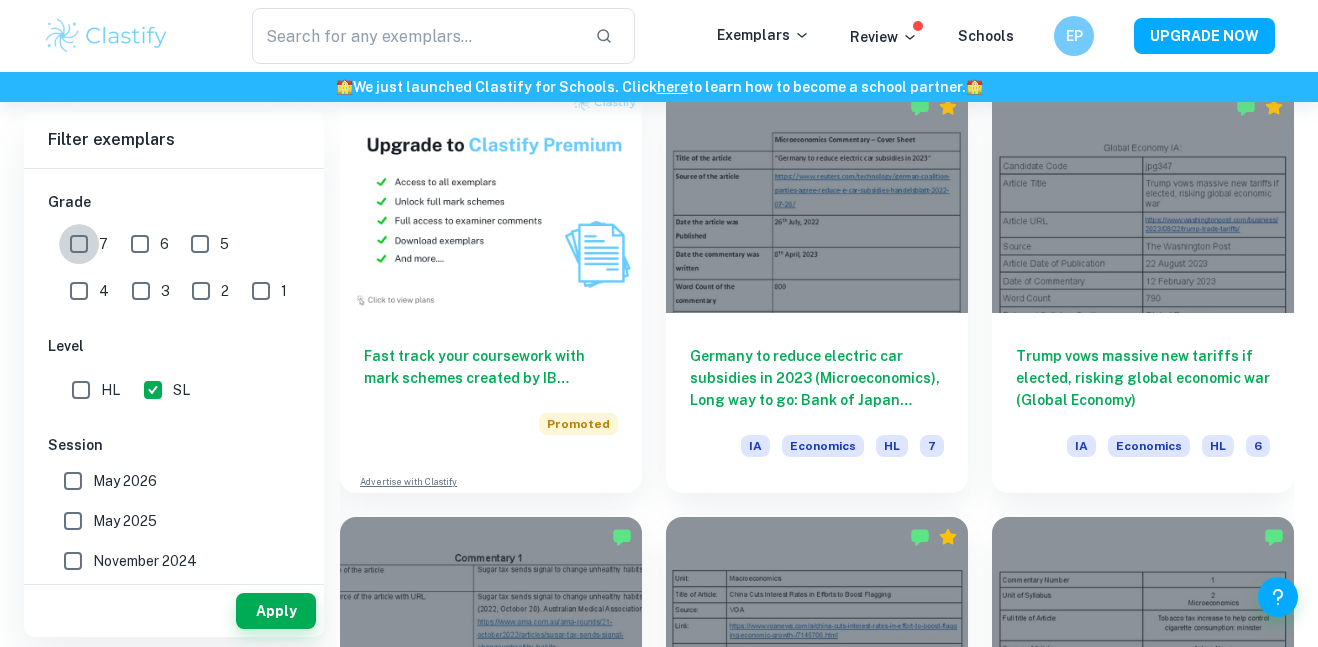 click on "7" at bounding box center [79, 244] 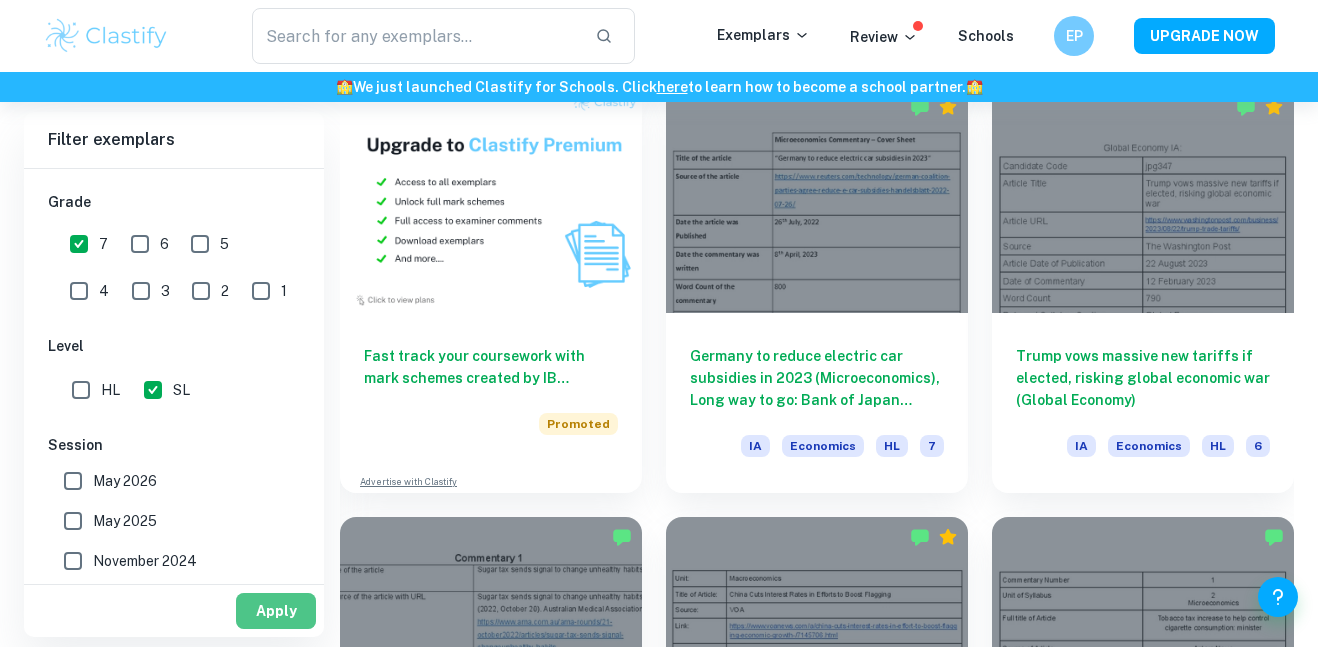 click on "Apply" at bounding box center [276, 611] 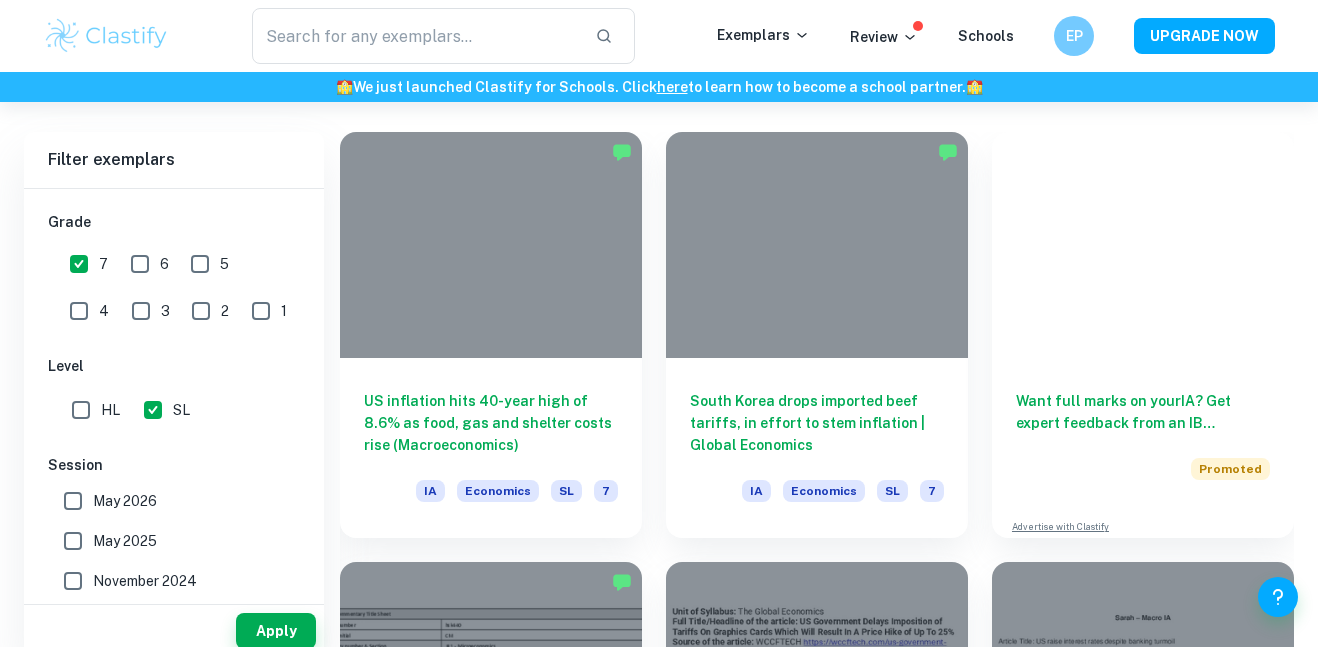 scroll, scrollTop: 1448, scrollLeft: 0, axis: vertical 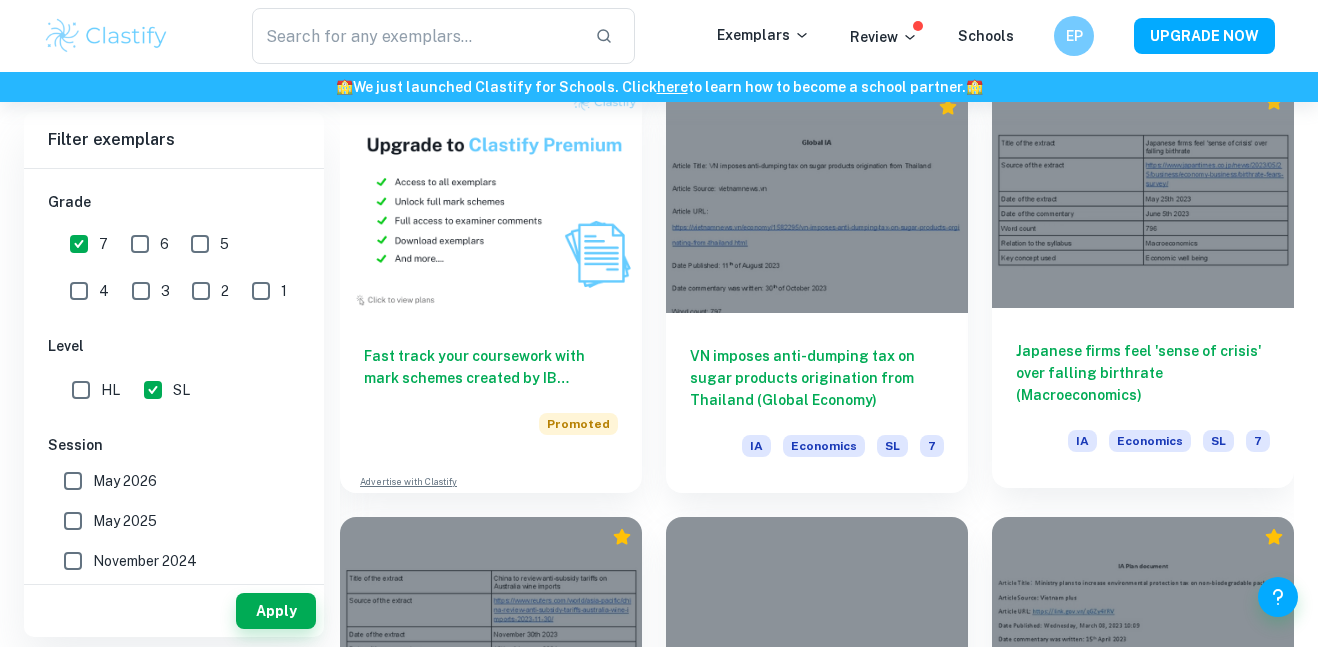 click at bounding box center (1143, 195) 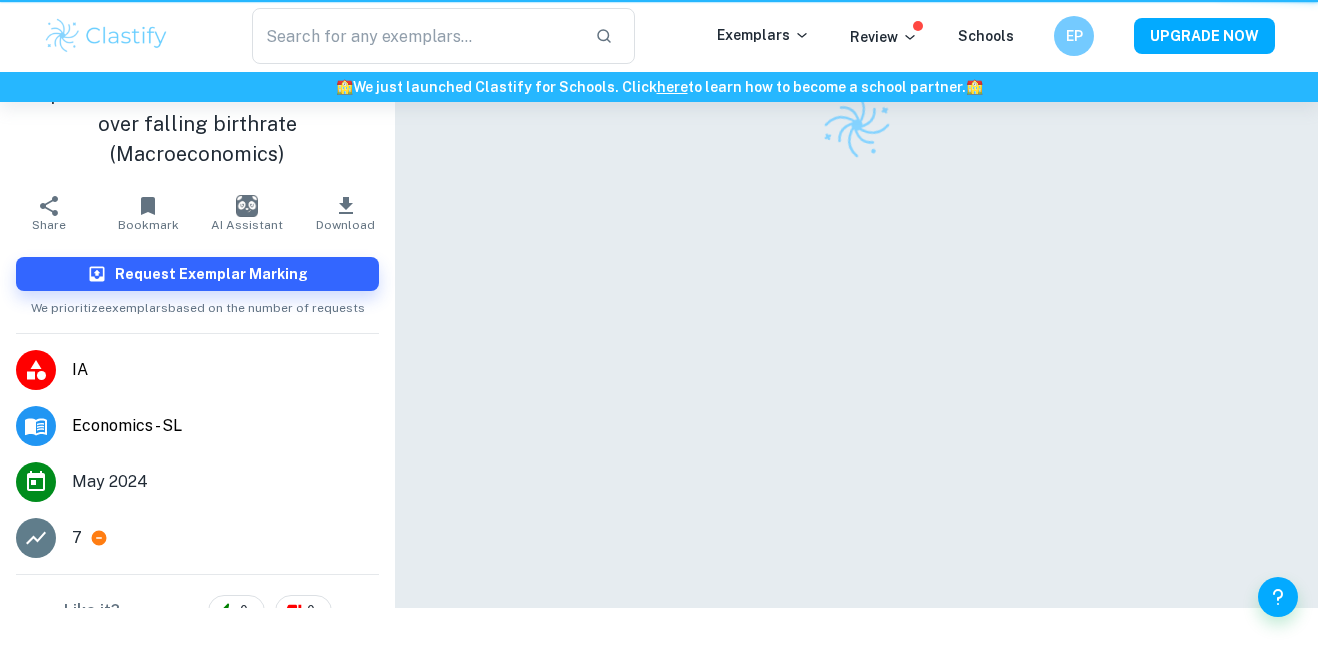 scroll, scrollTop: 0, scrollLeft: 0, axis: both 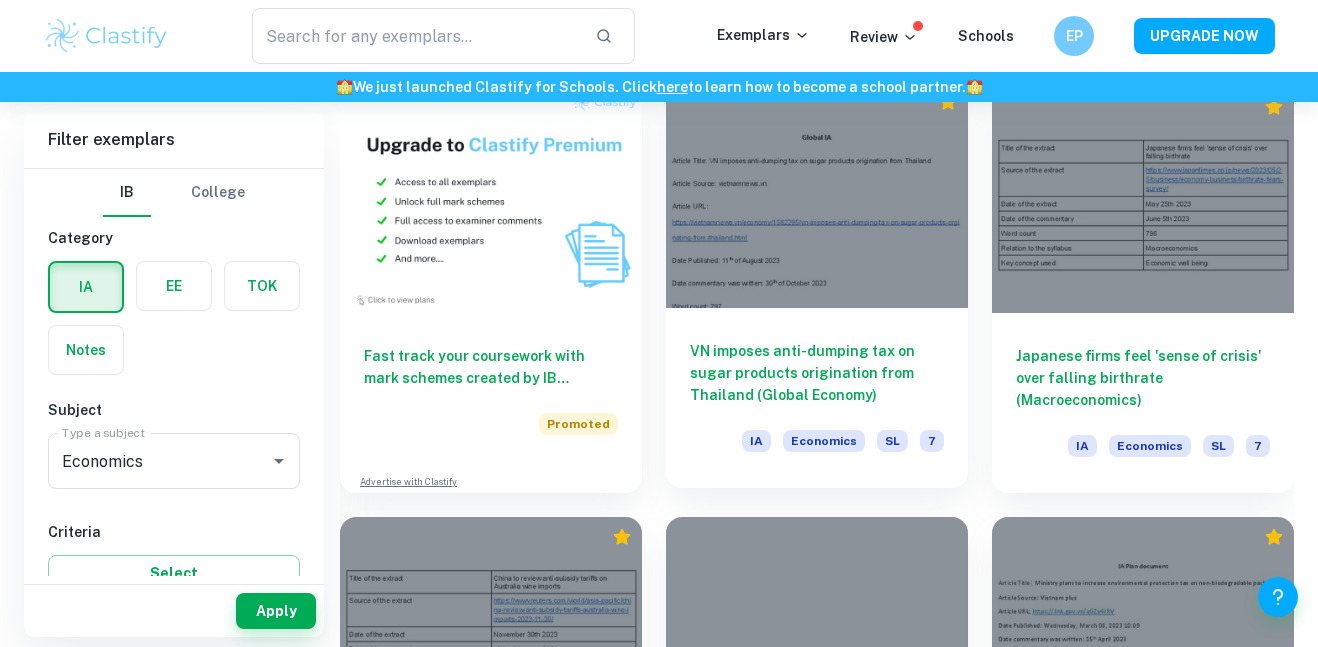 click on "VN imposes anti-dumping tax on sugar products origination from Thailand (Global Economy) IA Economics SL 7" at bounding box center (817, 398) 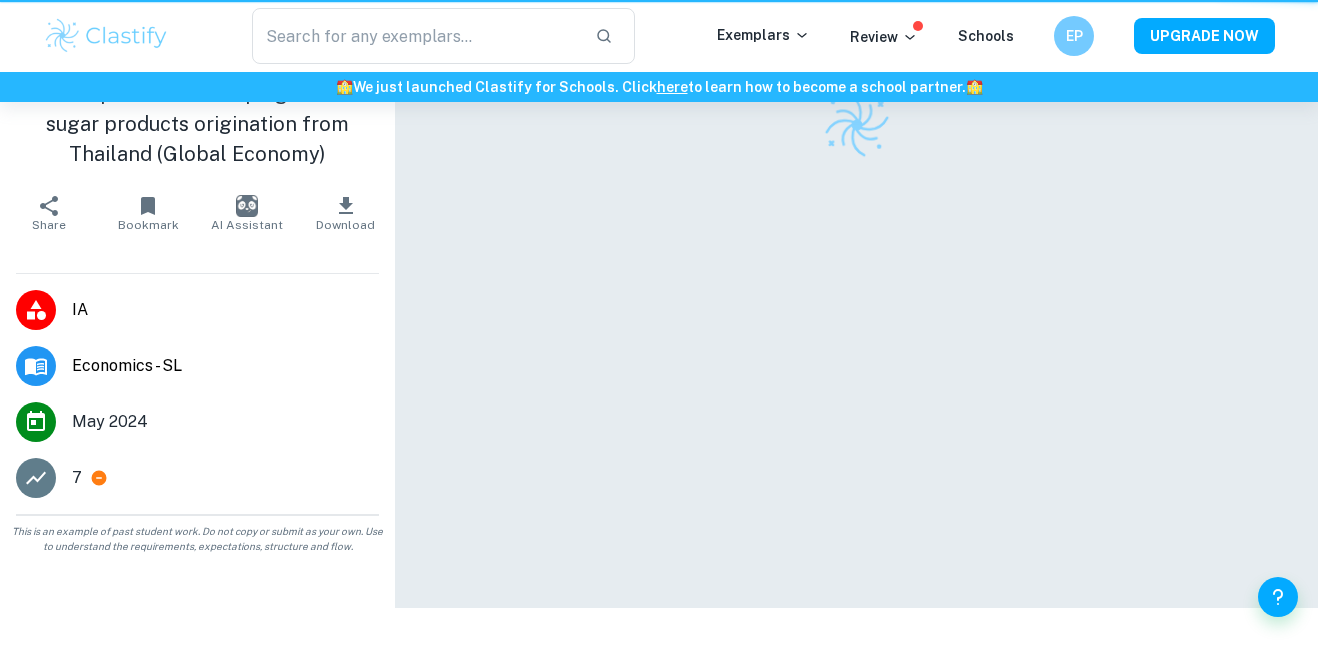 scroll, scrollTop: 0, scrollLeft: 0, axis: both 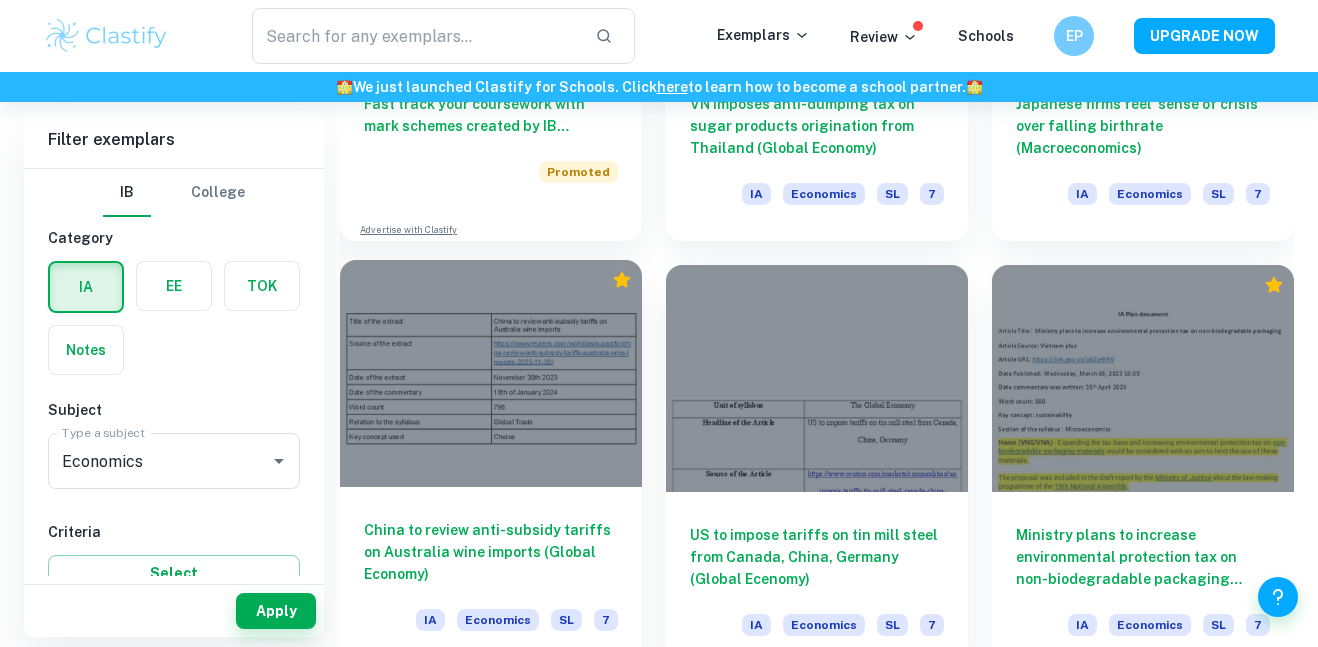 click at bounding box center [491, 373] 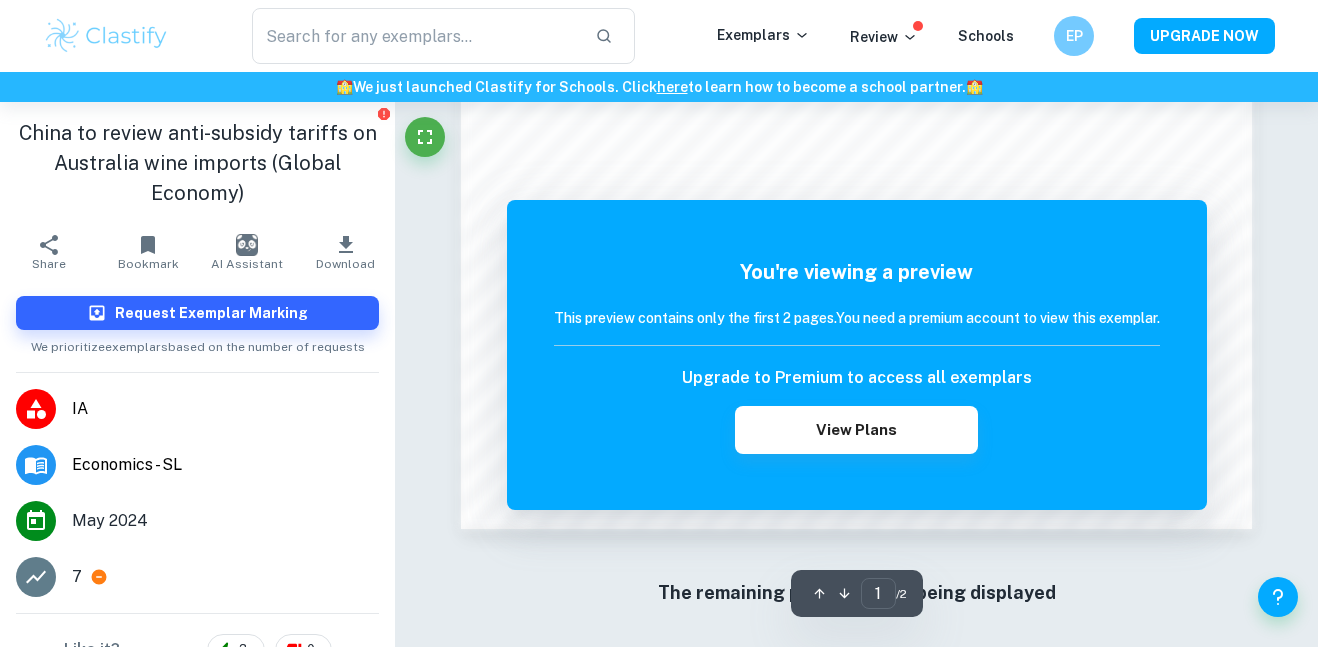 scroll, scrollTop: 1669, scrollLeft: 0, axis: vertical 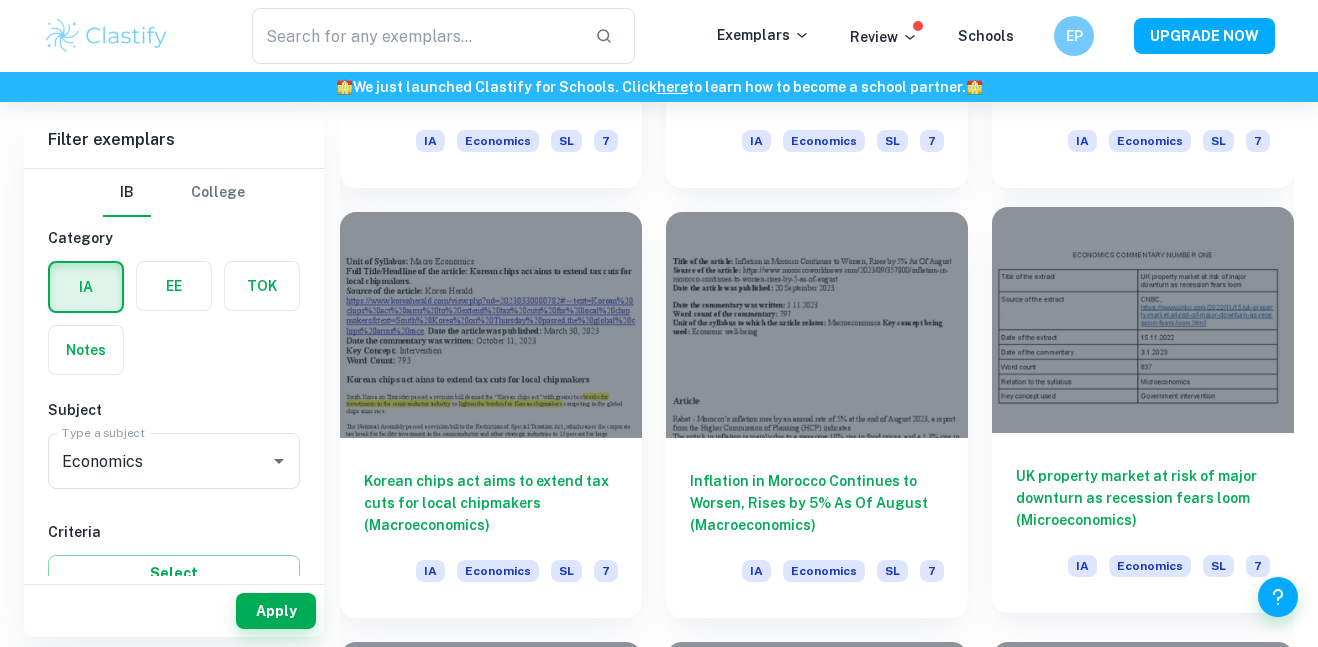 click at bounding box center (1143, 320) 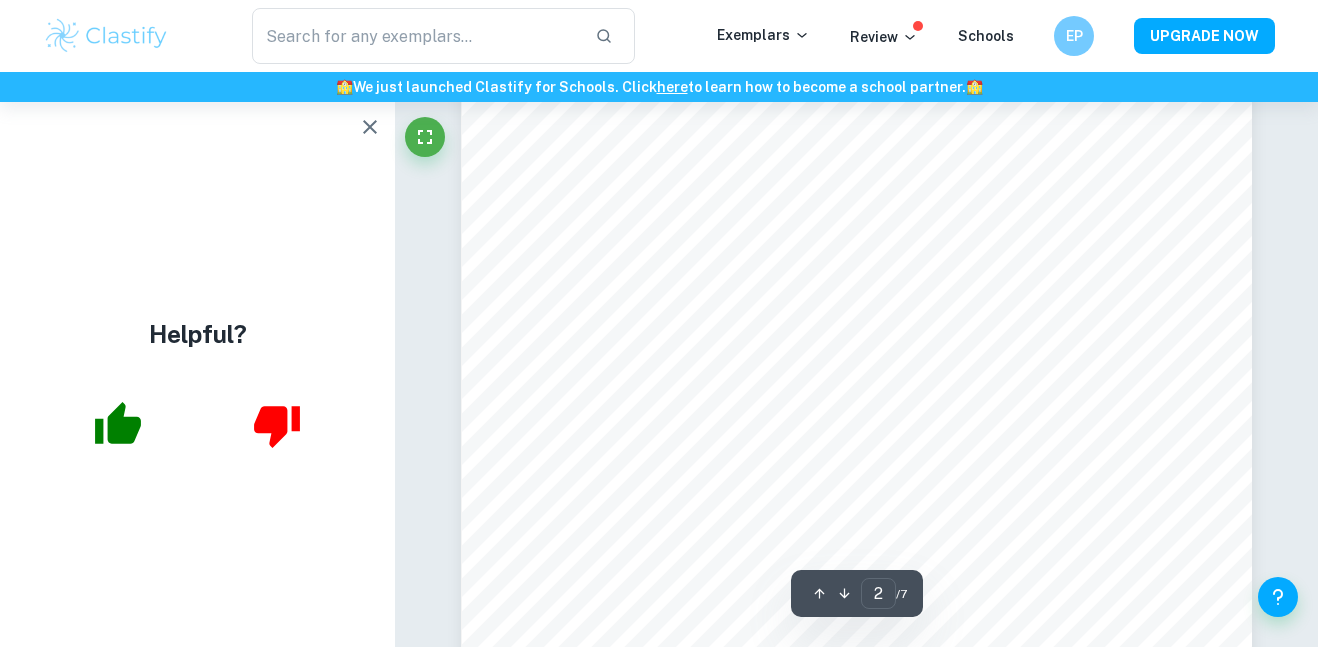 scroll, scrollTop: 1422, scrollLeft: 0, axis: vertical 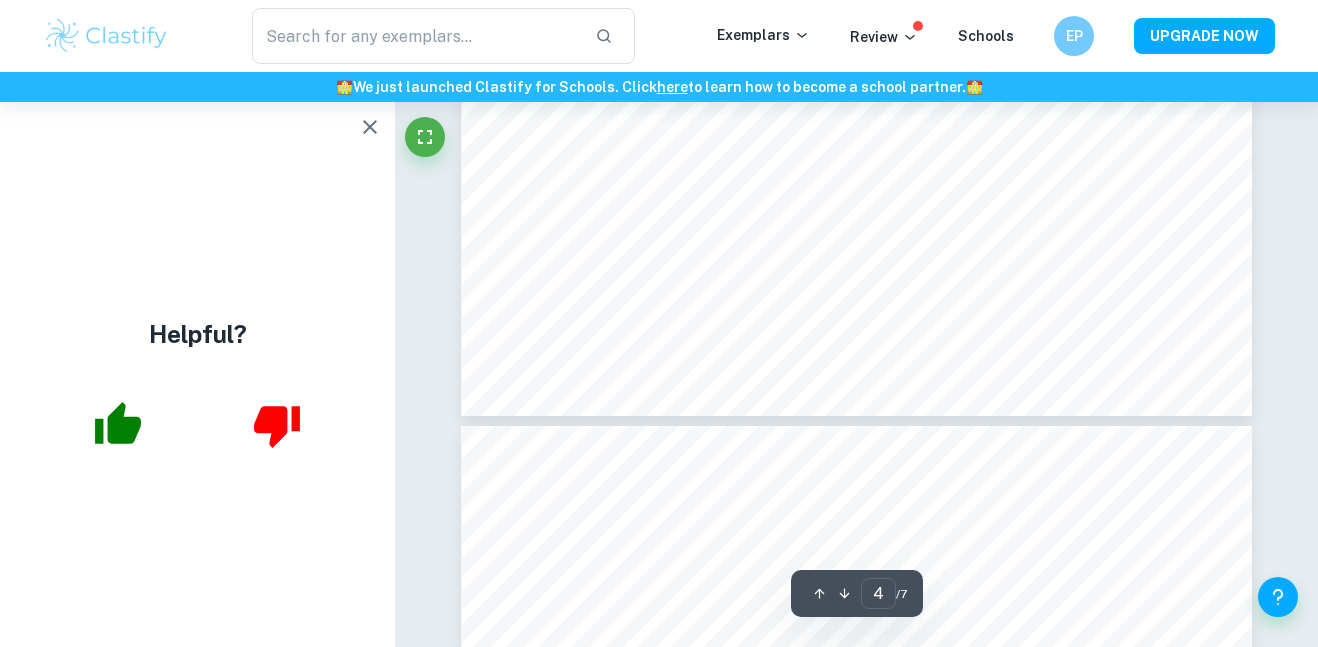 type on "5" 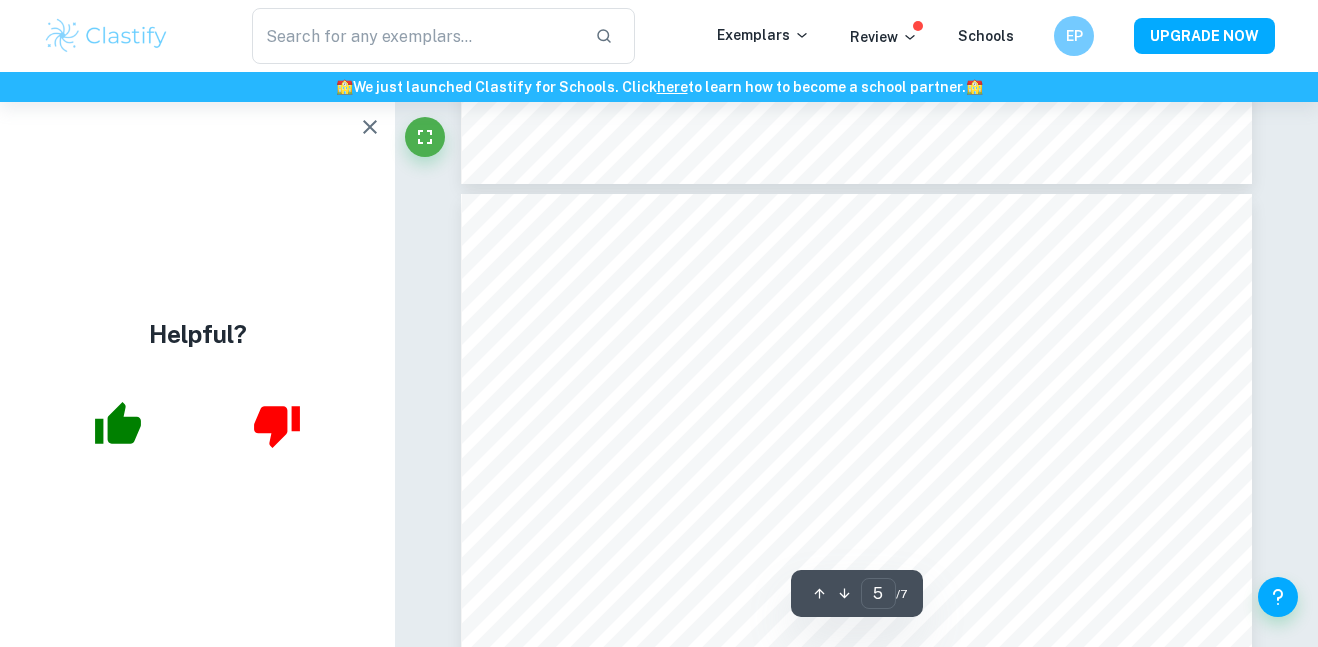 scroll, scrollTop: 4320, scrollLeft: 0, axis: vertical 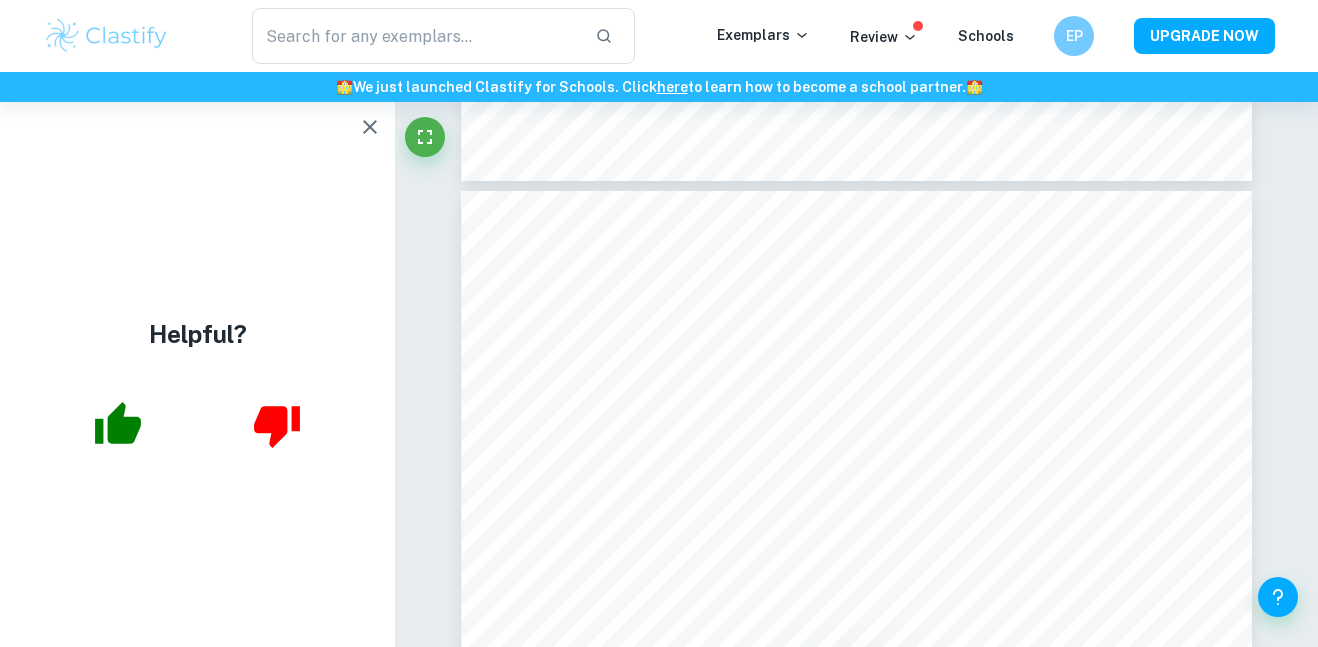 click at bounding box center [370, 127] 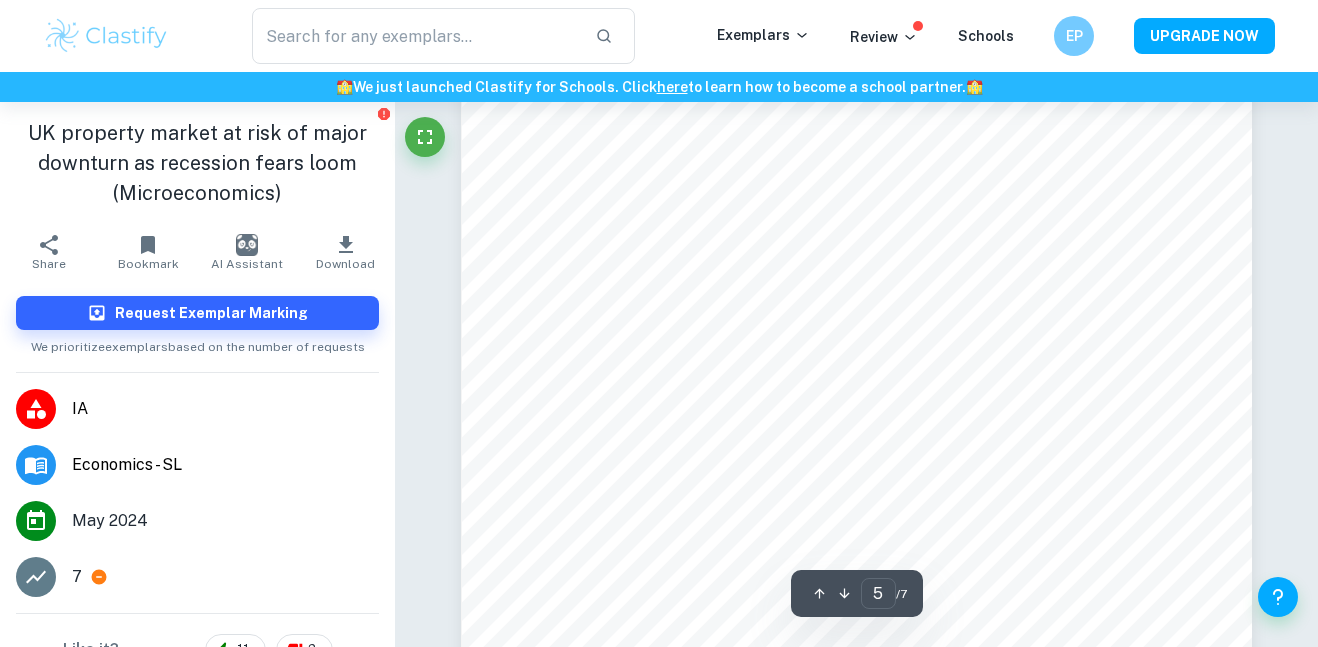scroll, scrollTop: 4729, scrollLeft: 0, axis: vertical 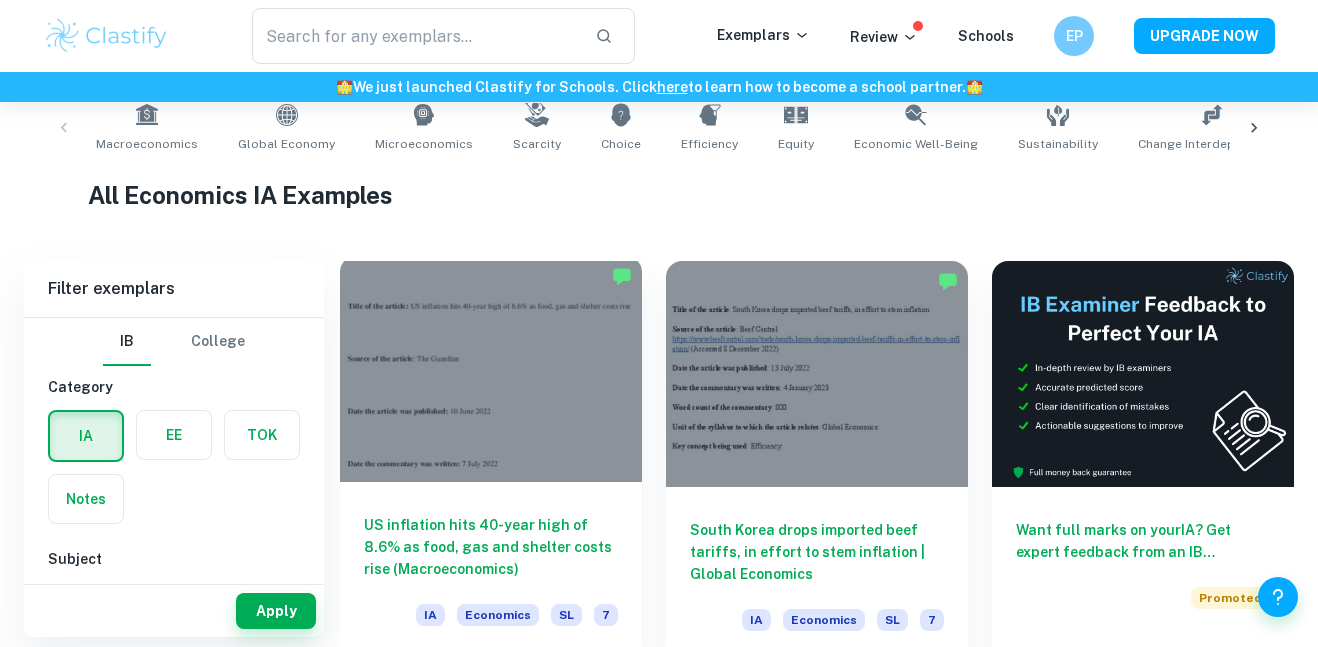 click at bounding box center [491, 369] 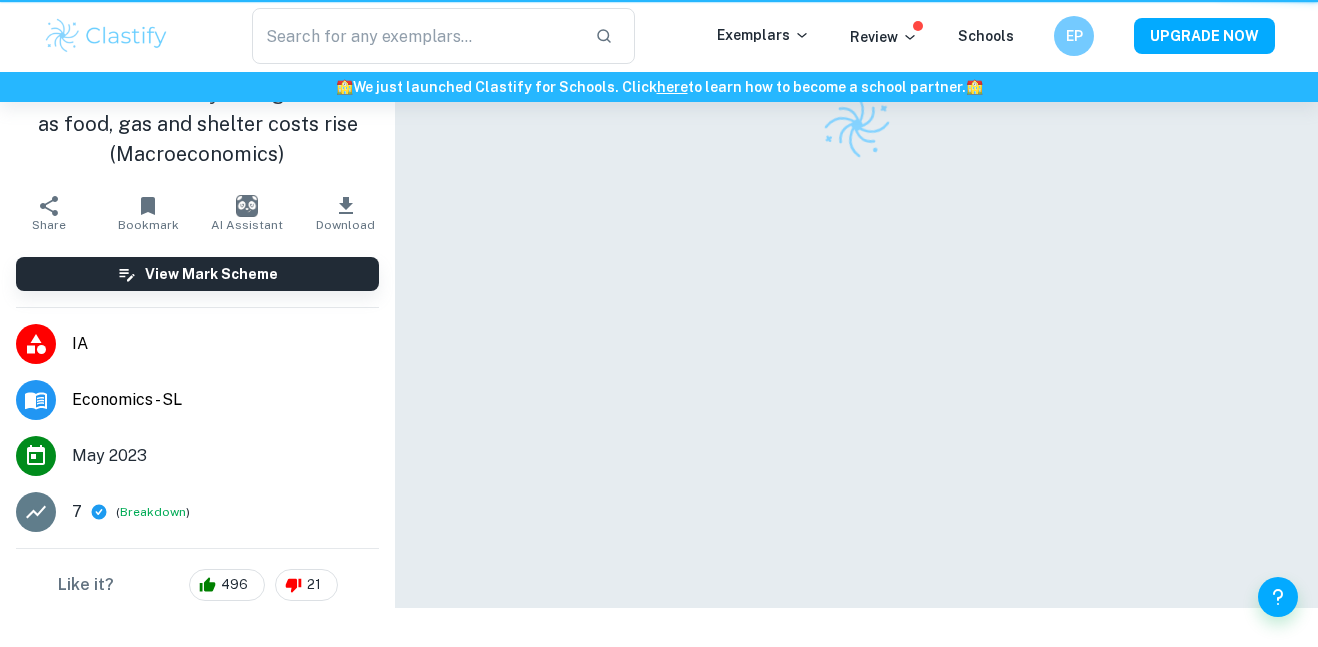 scroll, scrollTop: 0, scrollLeft: 0, axis: both 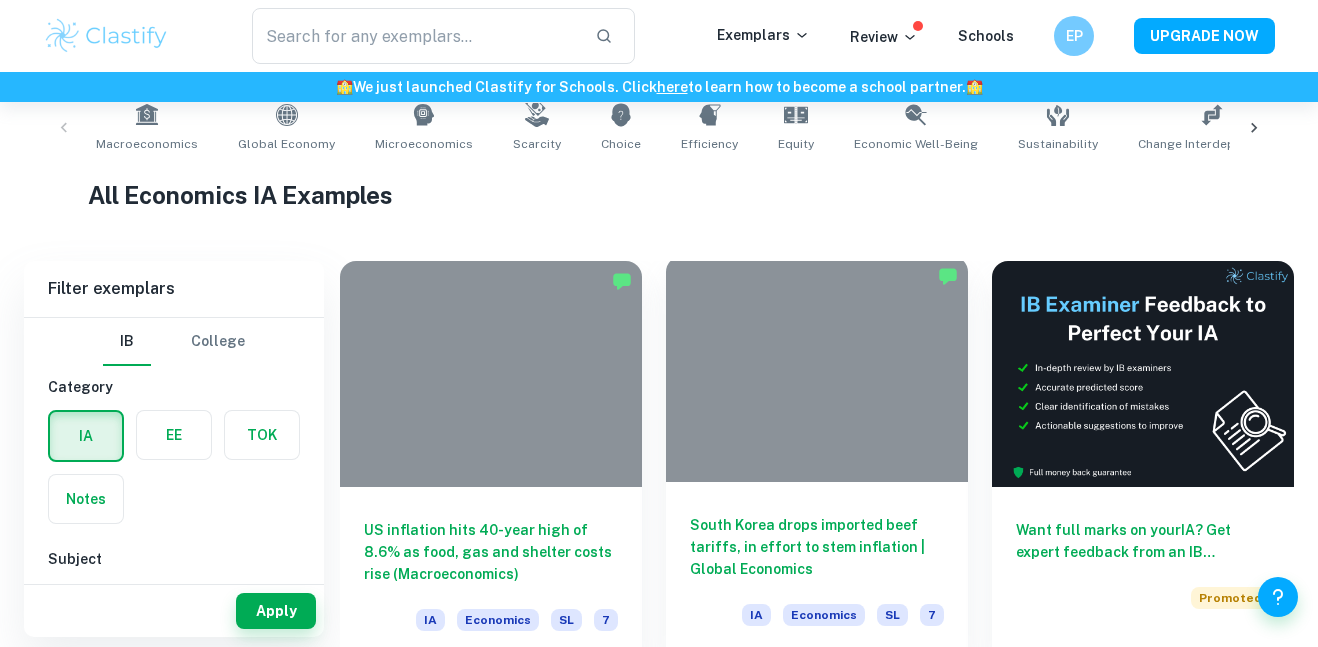 click at bounding box center (817, 369) 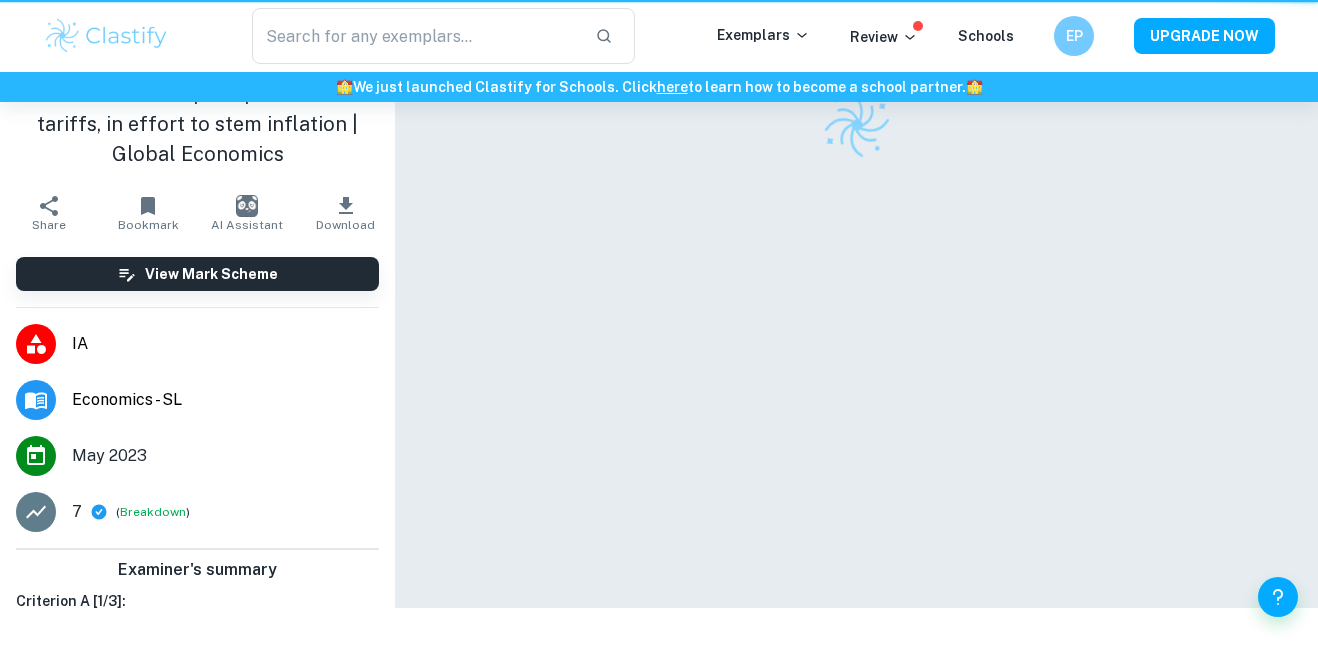 scroll, scrollTop: 0, scrollLeft: 0, axis: both 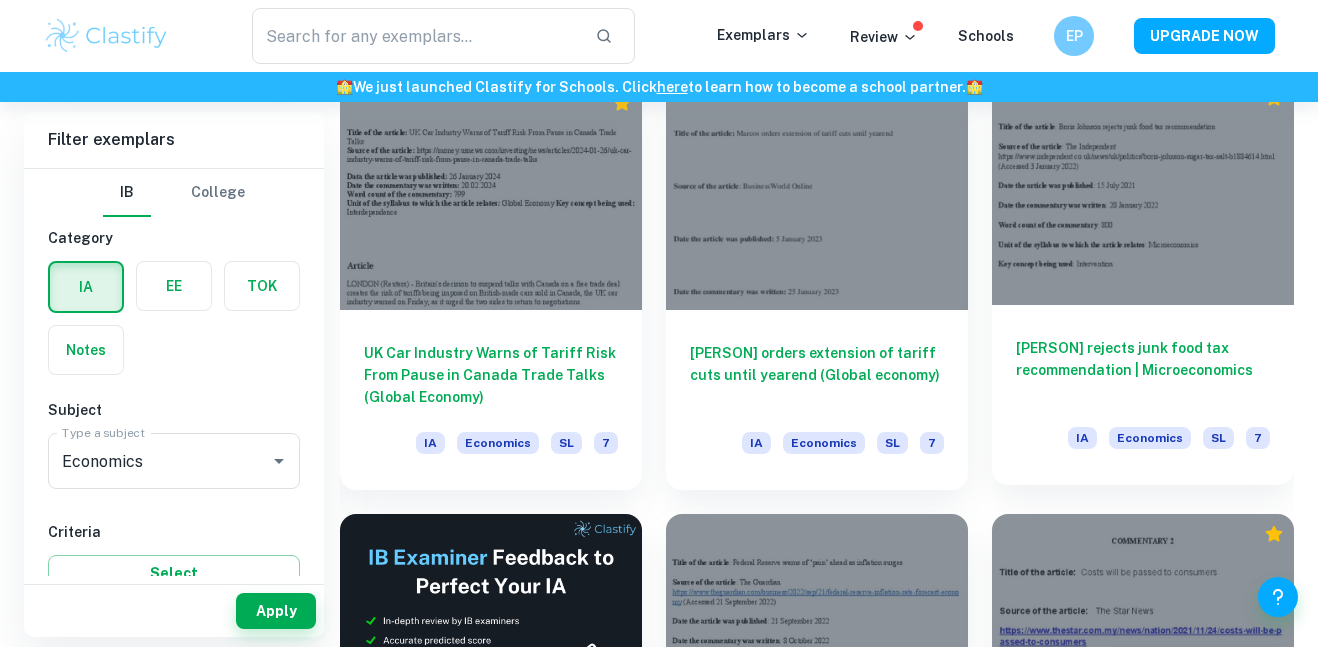 click at bounding box center (1143, 191) 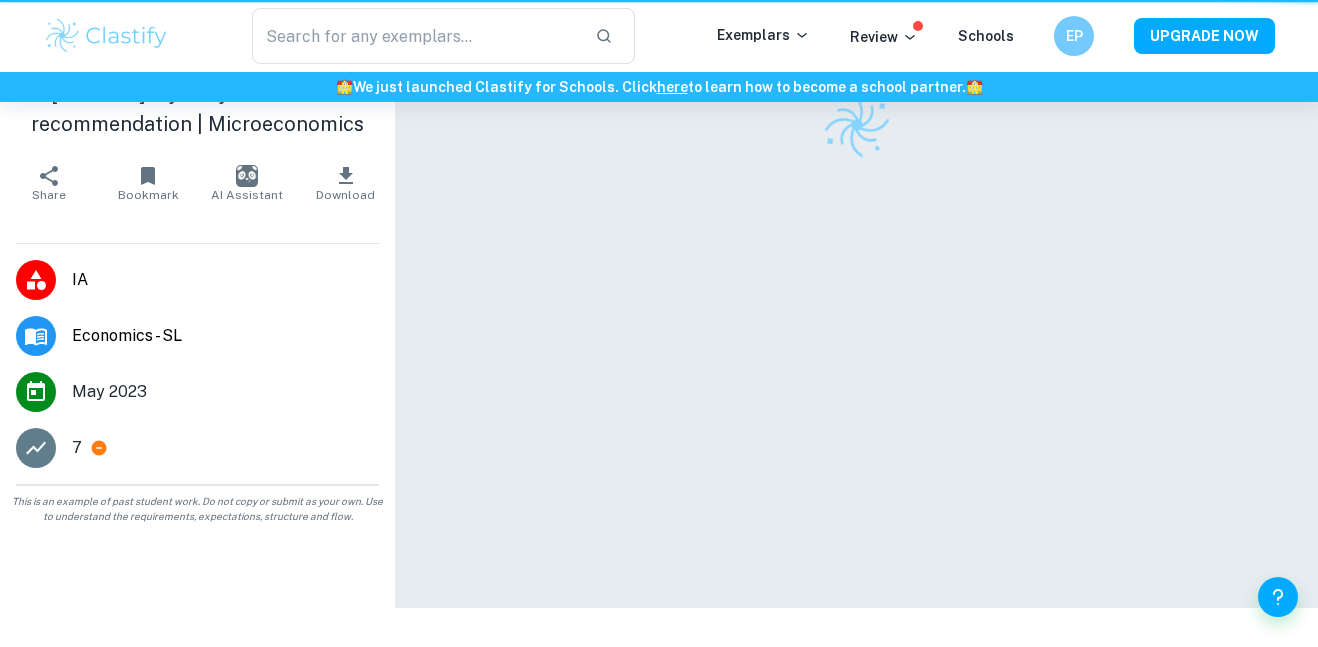 scroll, scrollTop: 0, scrollLeft: 0, axis: both 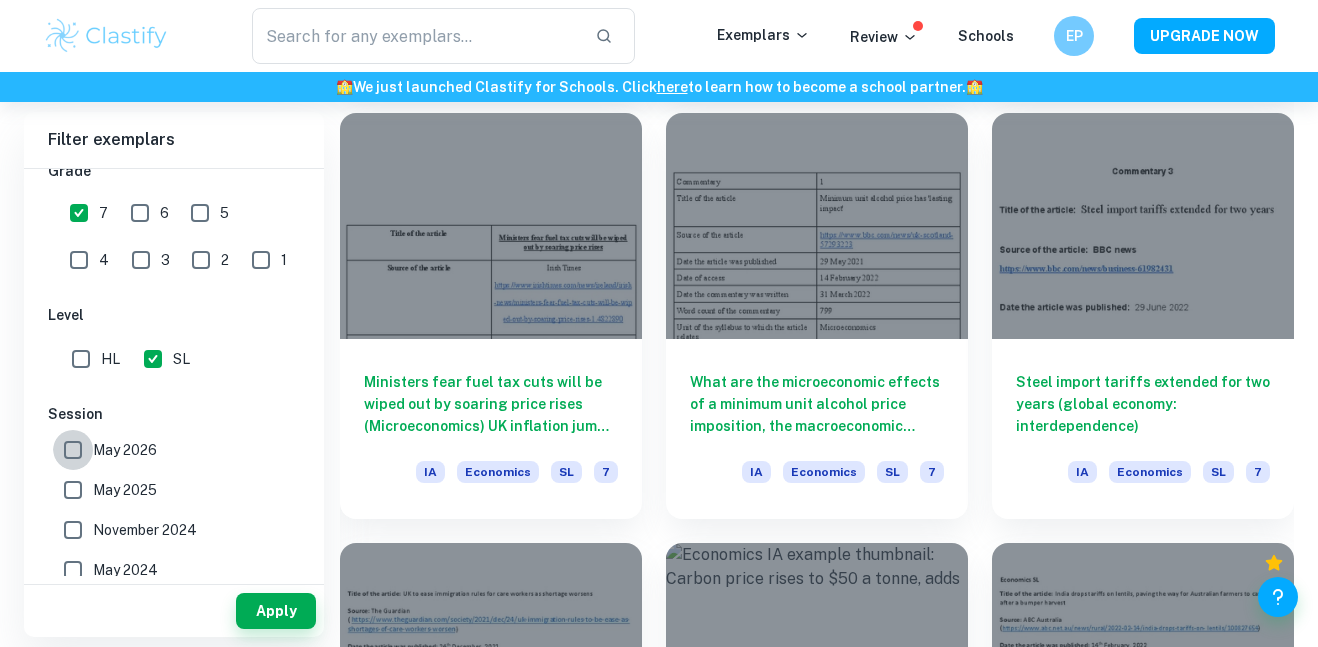 click on "May 2026" at bounding box center [73, 450] 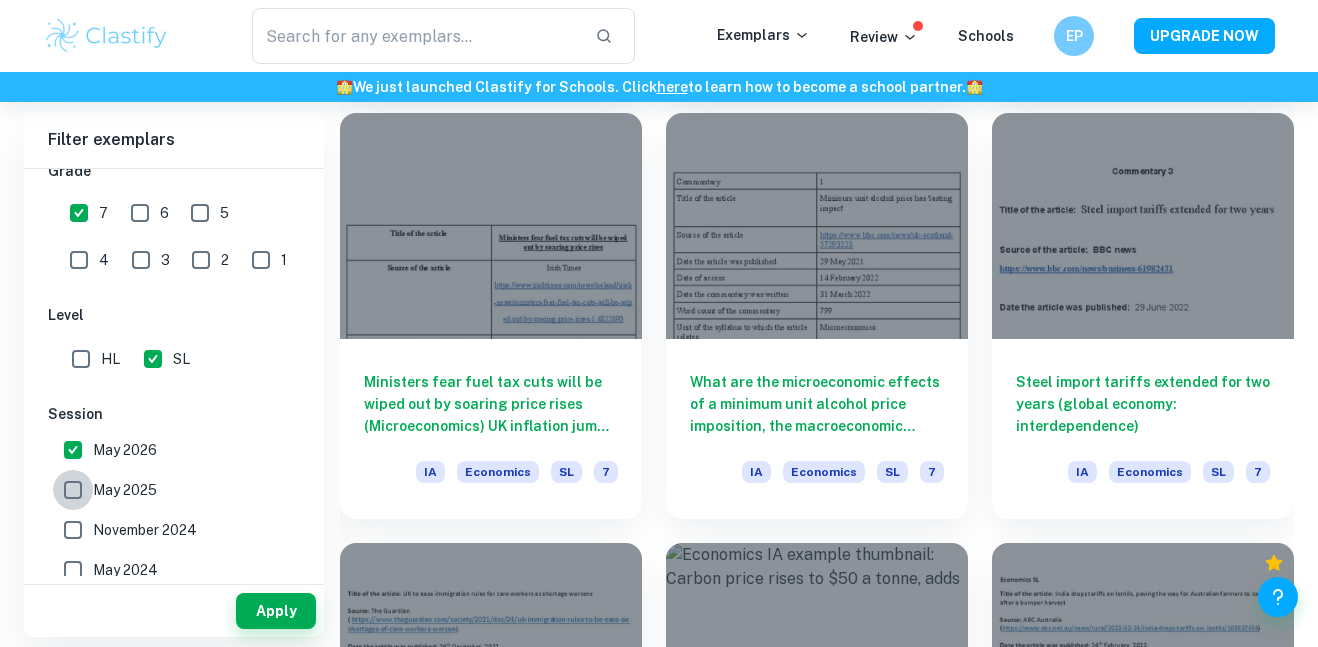 click on "May 2025" at bounding box center (73, 490) 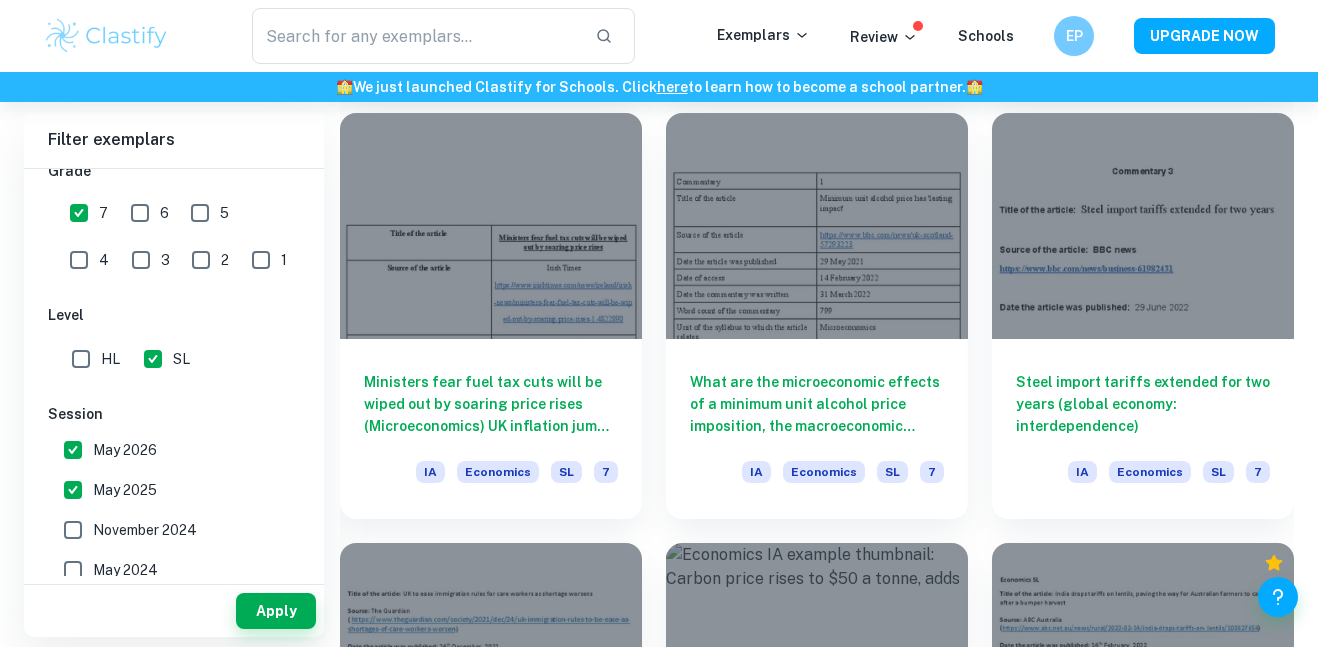 drag, startPoint x: 267, startPoint y: 612, endPoint x: 272, endPoint y: 599, distance: 13.928389 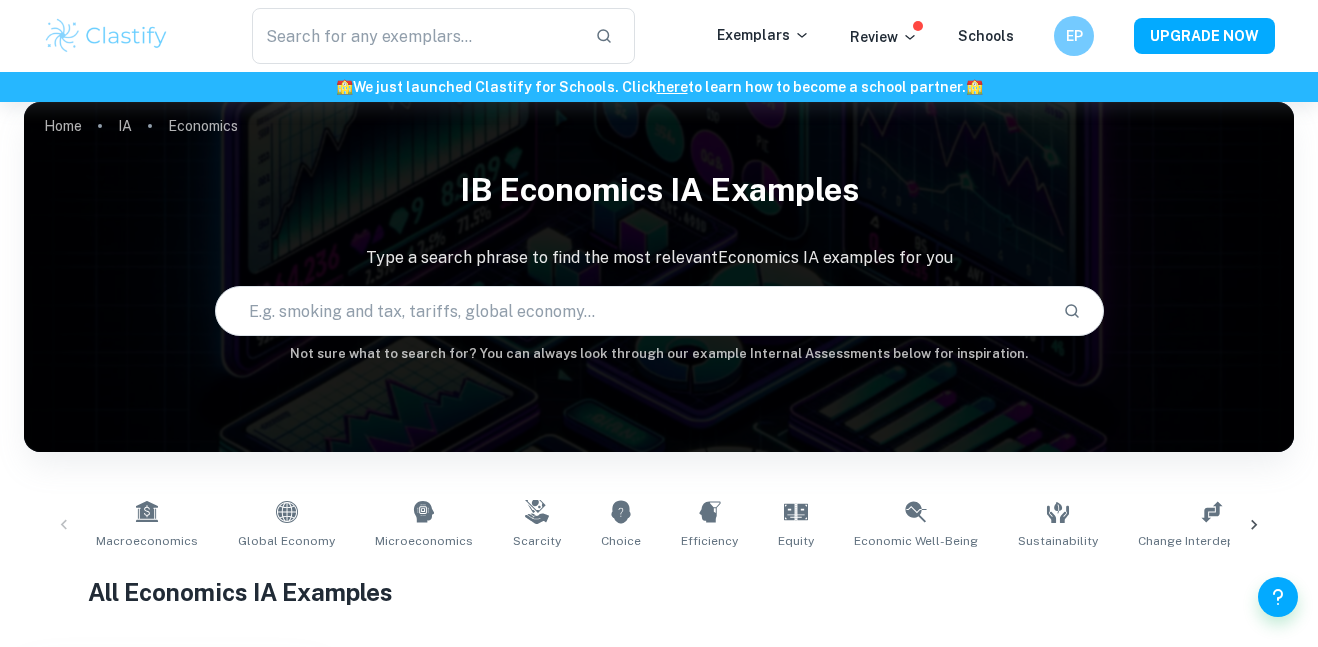 scroll, scrollTop: 499, scrollLeft: 0, axis: vertical 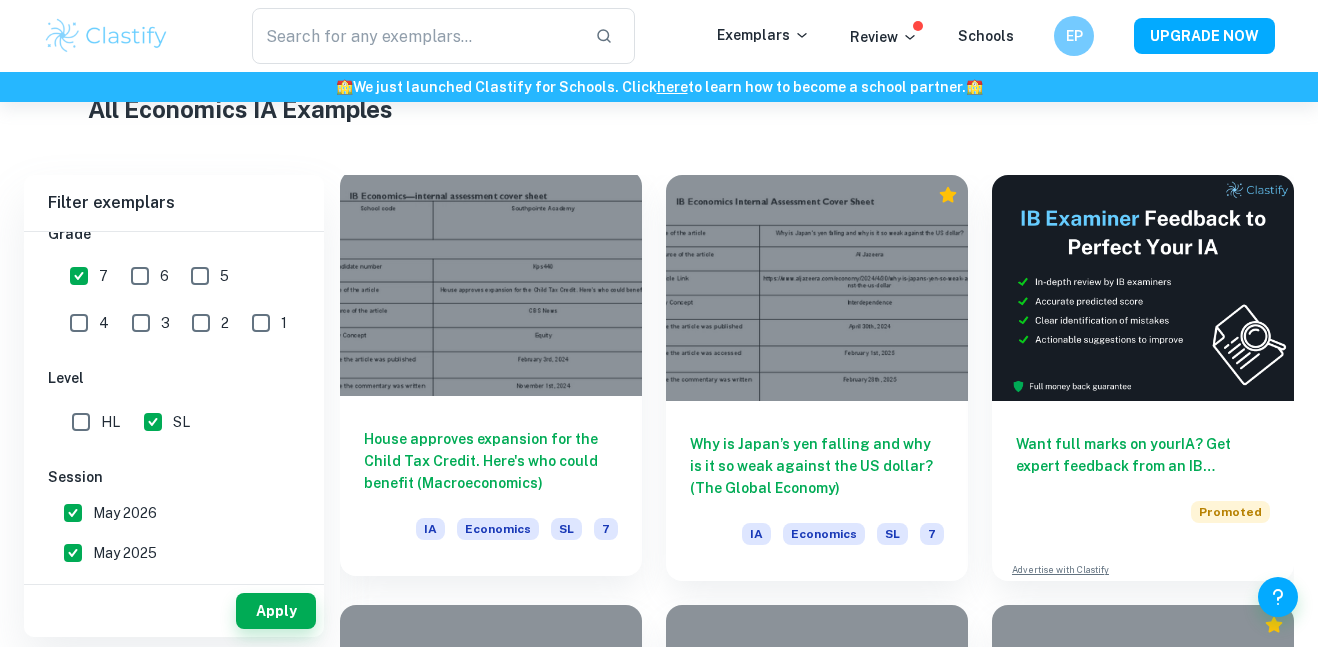 click at bounding box center (491, 283) 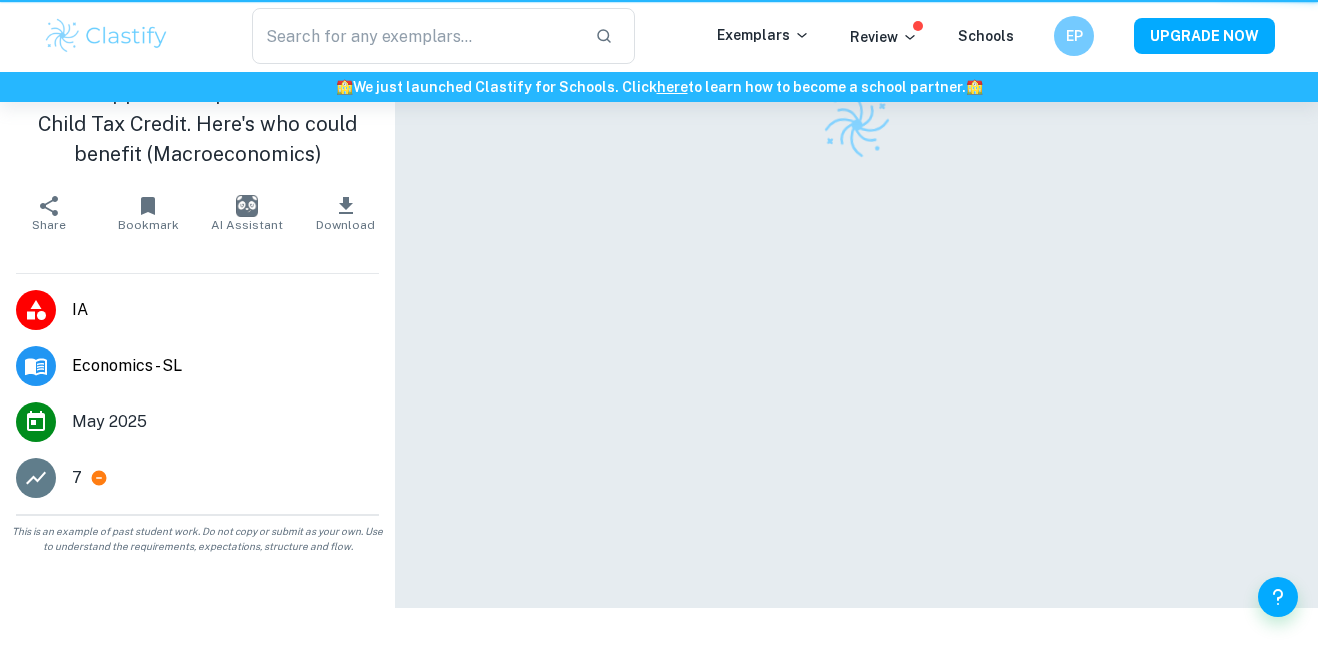 scroll, scrollTop: 0, scrollLeft: 0, axis: both 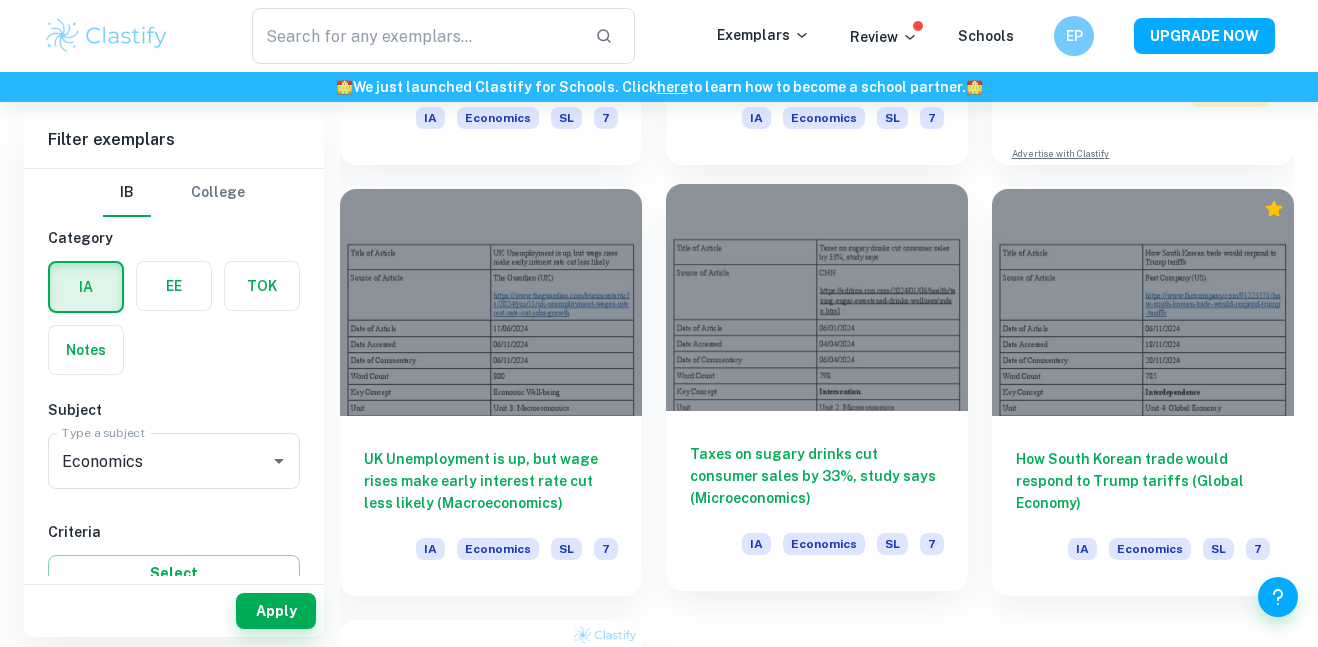 click at bounding box center [817, 297] 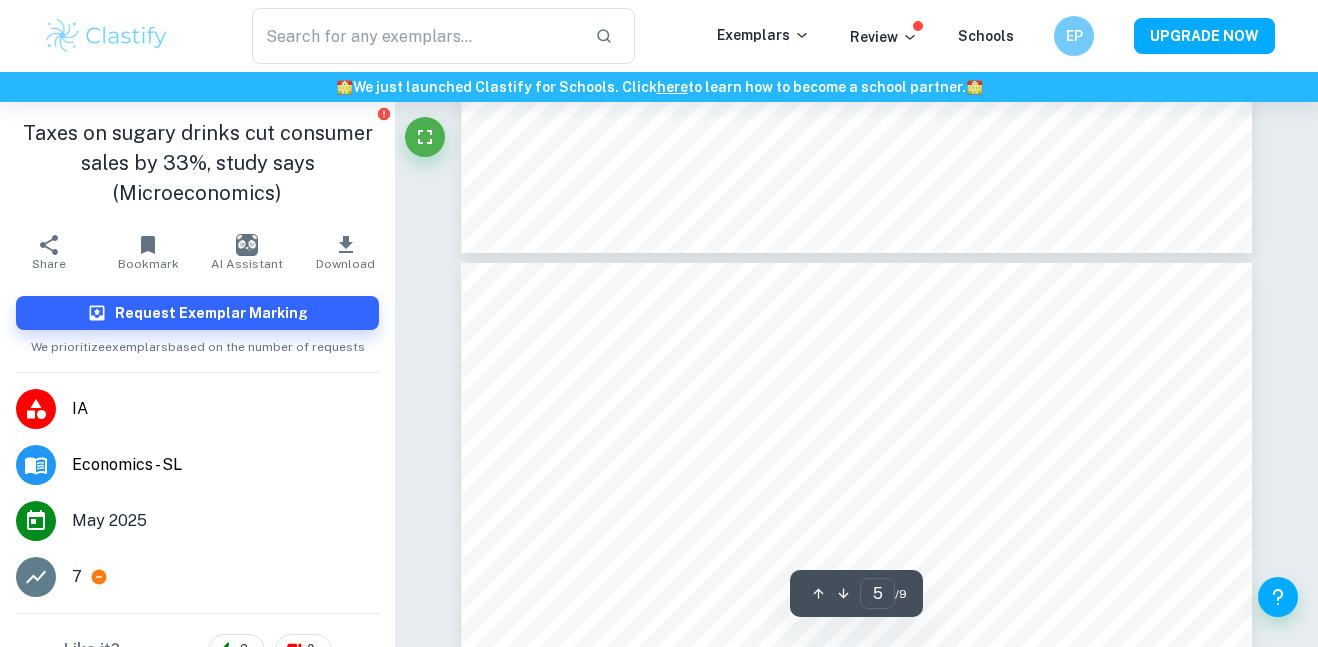 scroll, scrollTop: 4790, scrollLeft: 0, axis: vertical 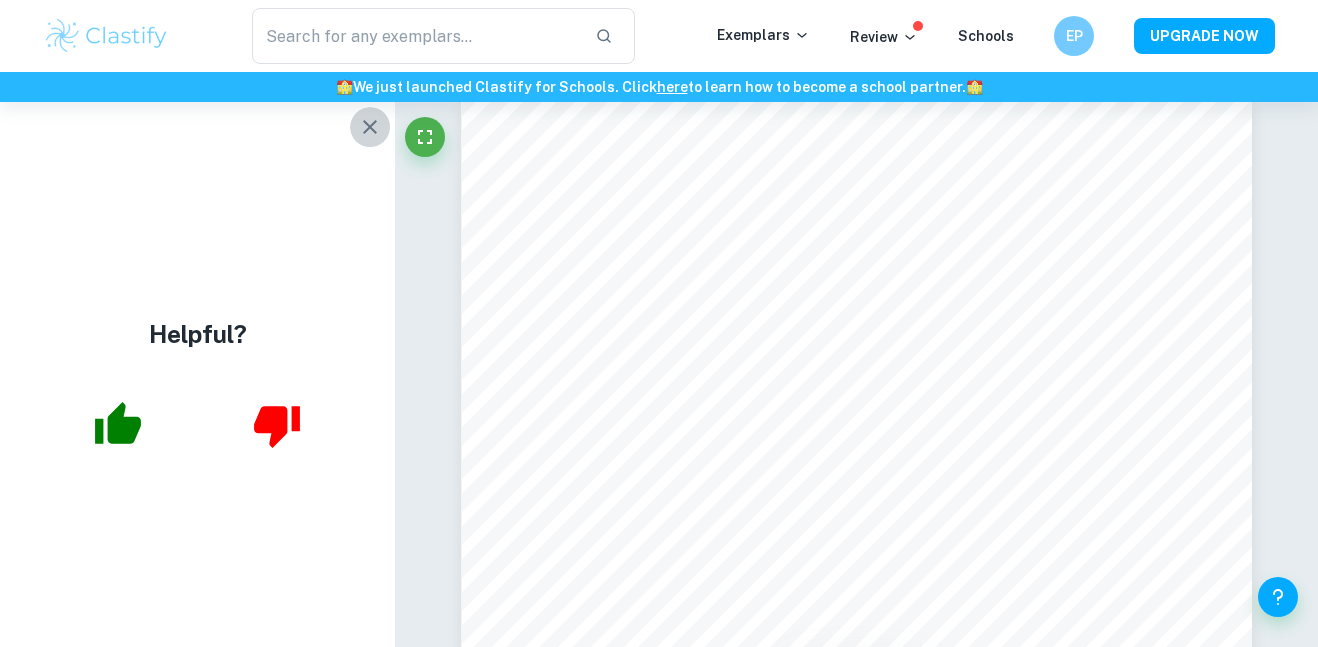 click 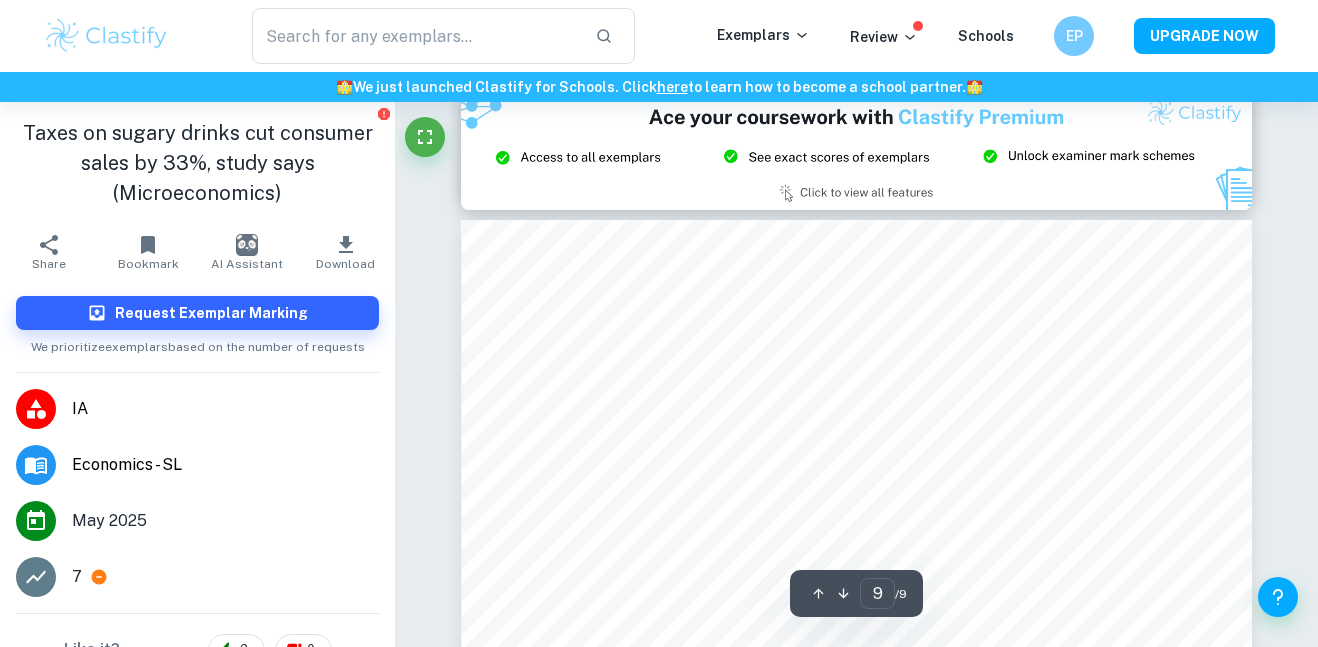 scroll, scrollTop: 9429, scrollLeft: 0, axis: vertical 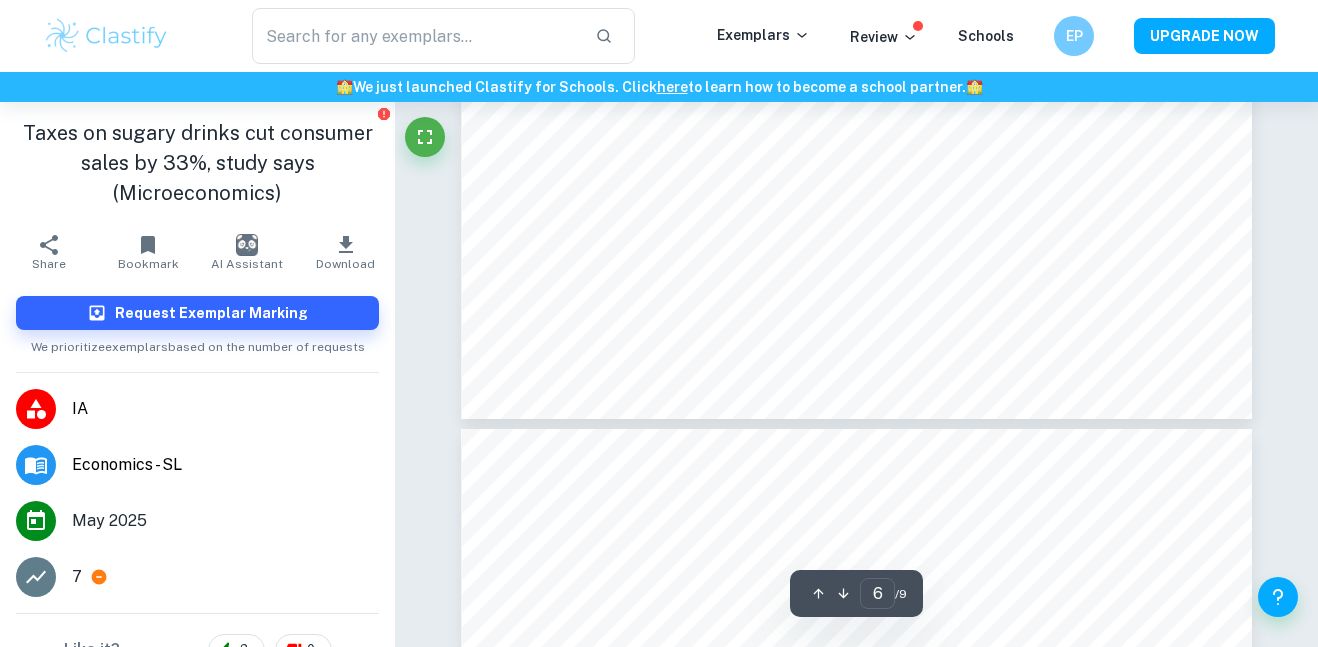 type on "5" 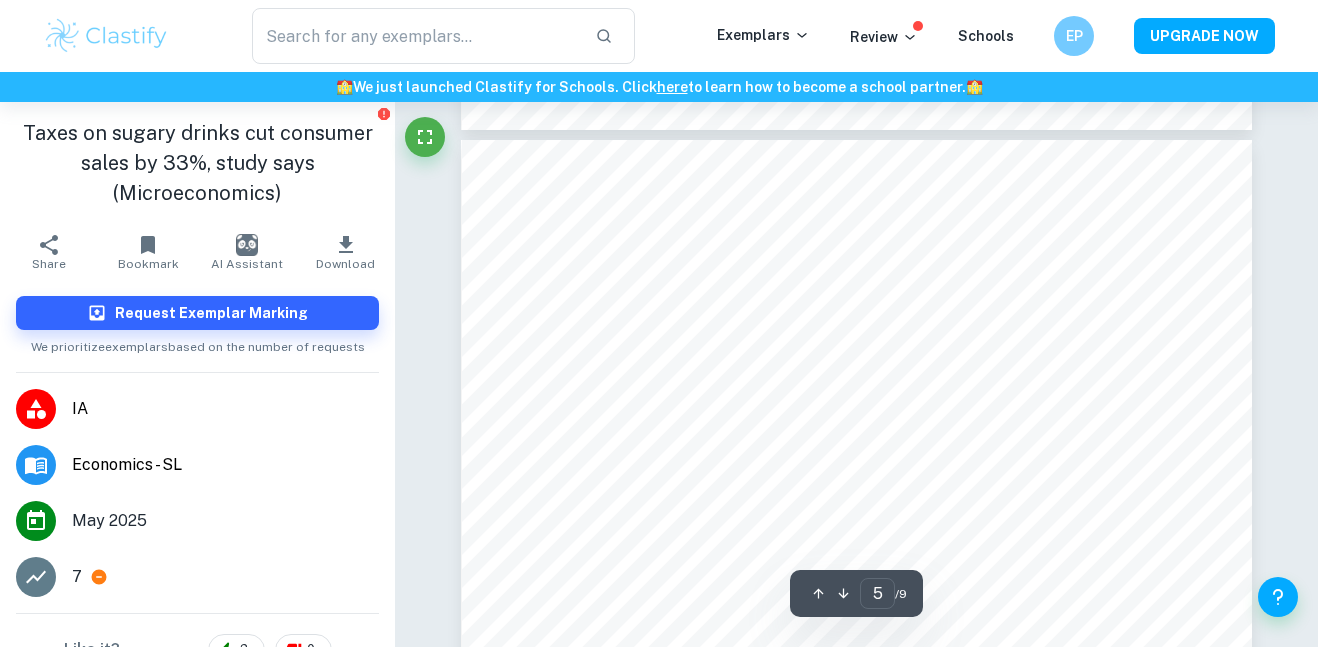 scroll, scrollTop: 4733, scrollLeft: 0, axis: vertical 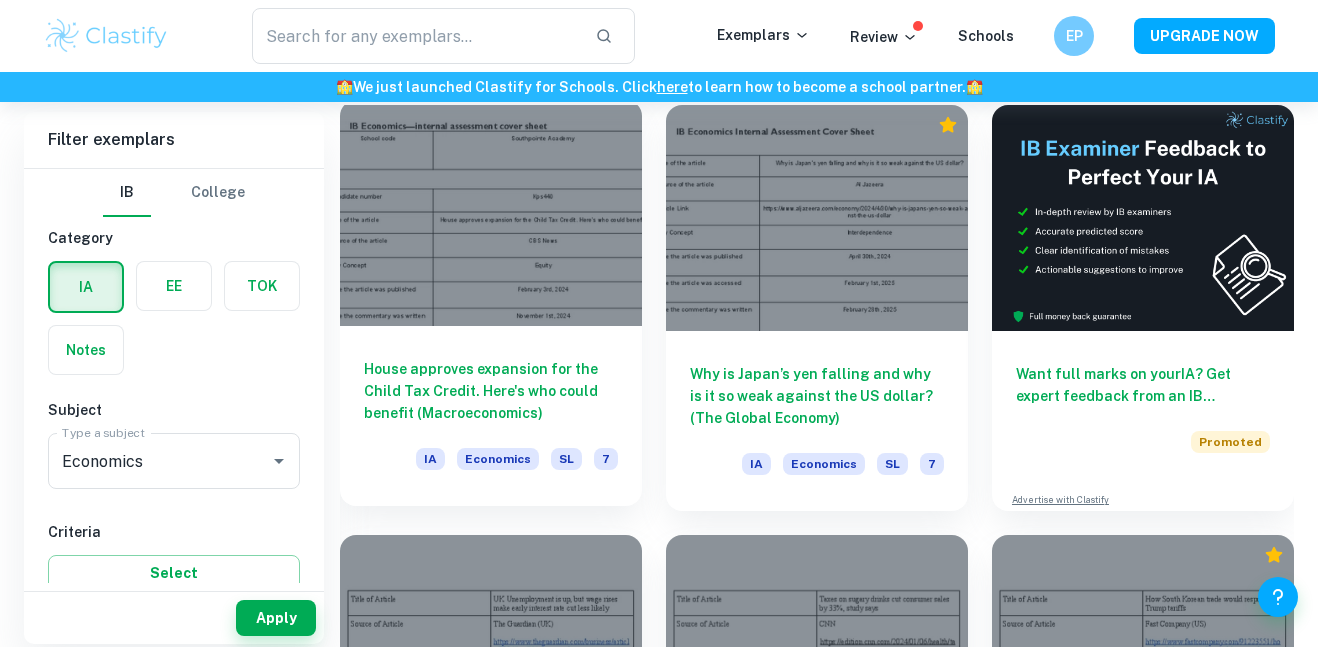 click on "House approves expansion for the Child Tax Credit. Here's who could benefit (Macroeconomics)" at bounding box center (491, 391) 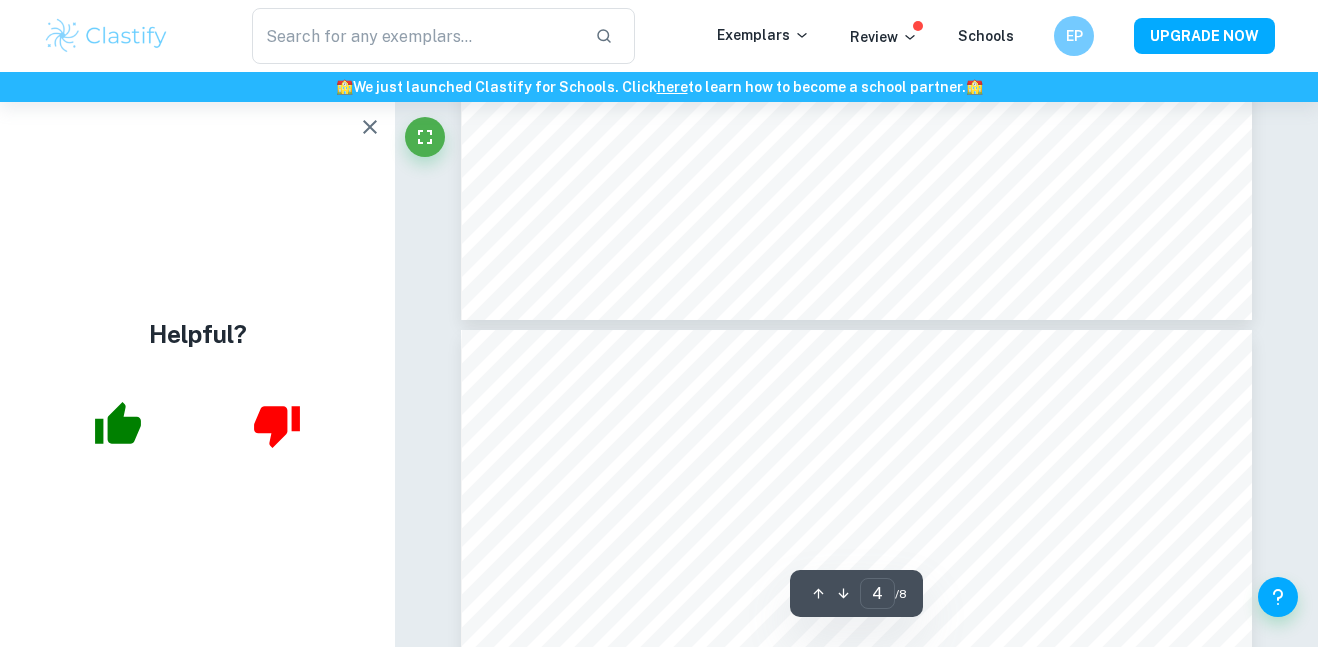scroll, scrollTop: 4400, scrollLeft: 0, axis: vertical 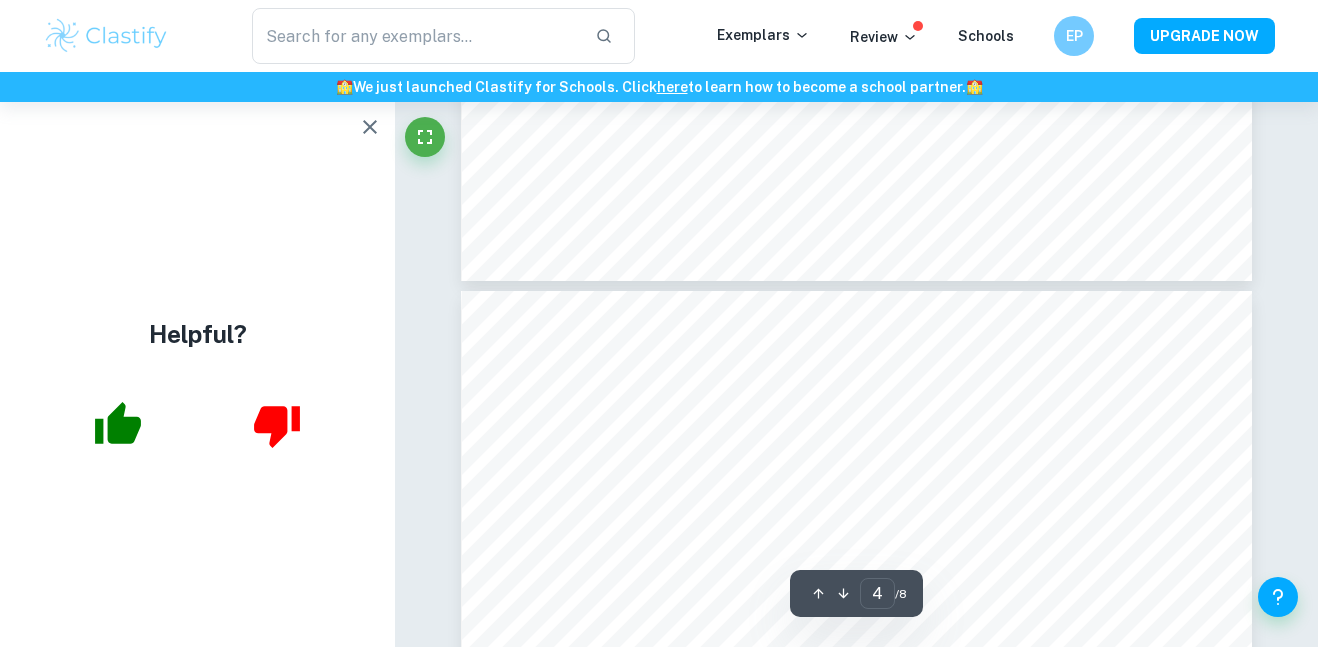 type on "5" 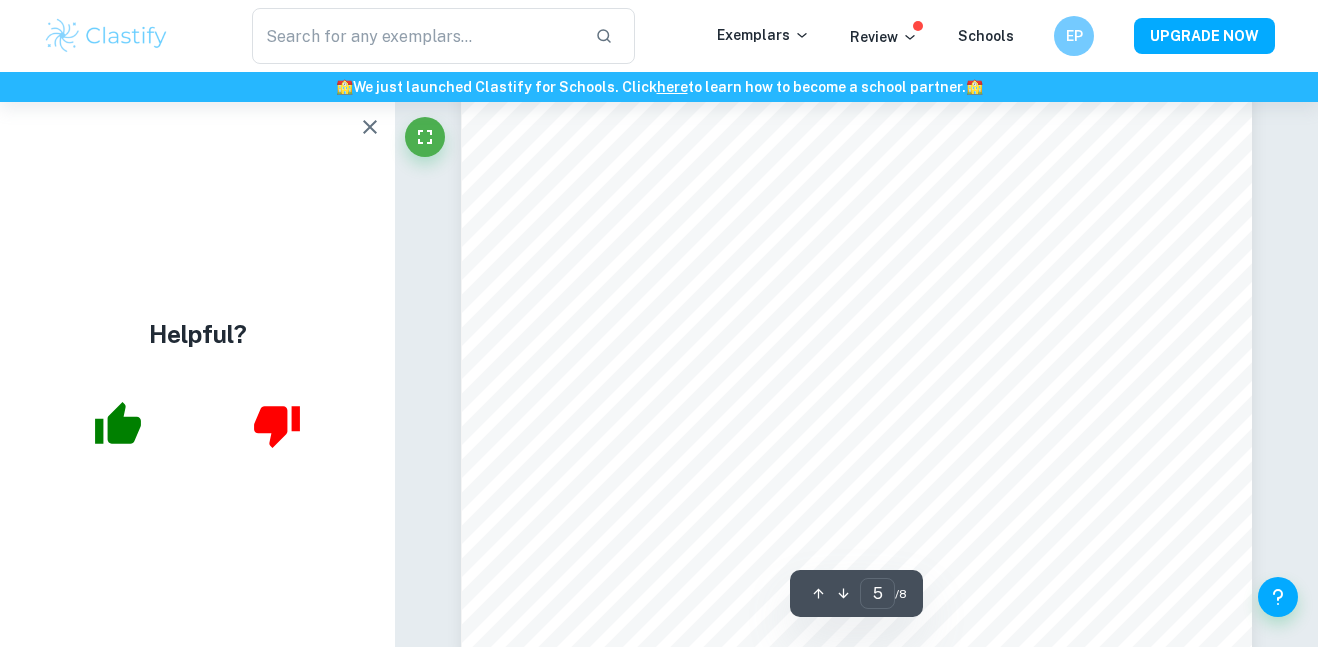 scroll, scrollTop: 5049, scrollLeft: 0, axis: vertical 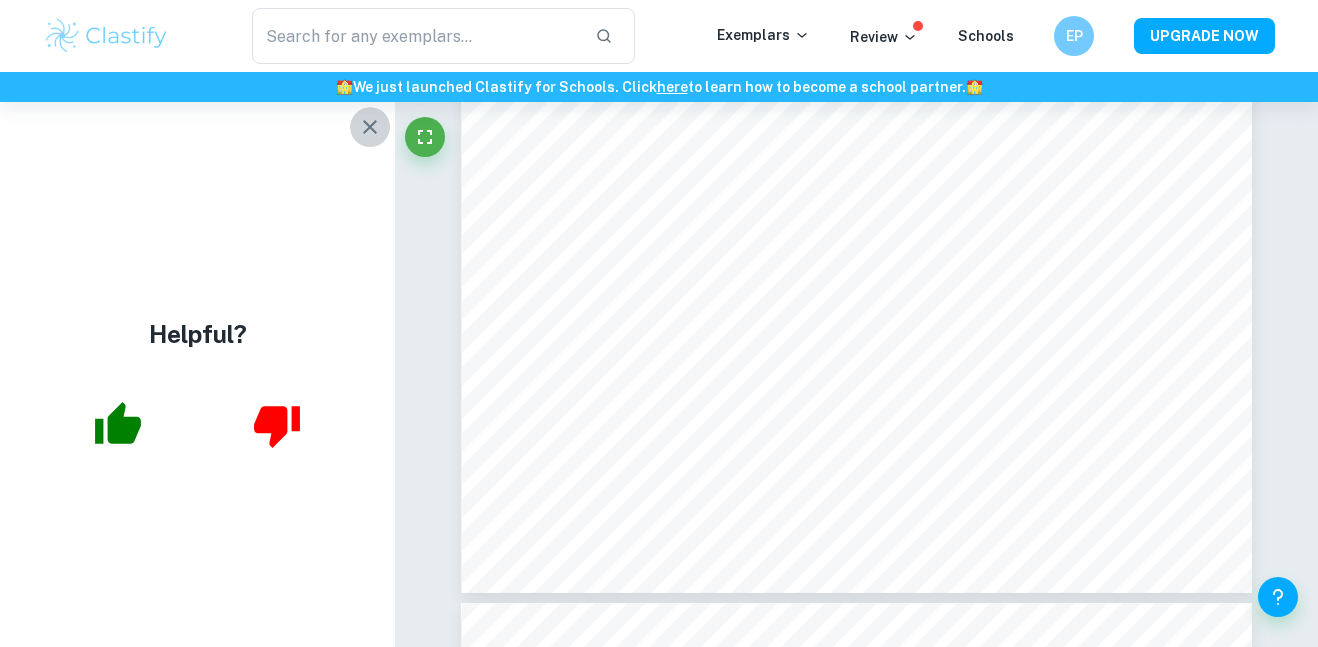 click 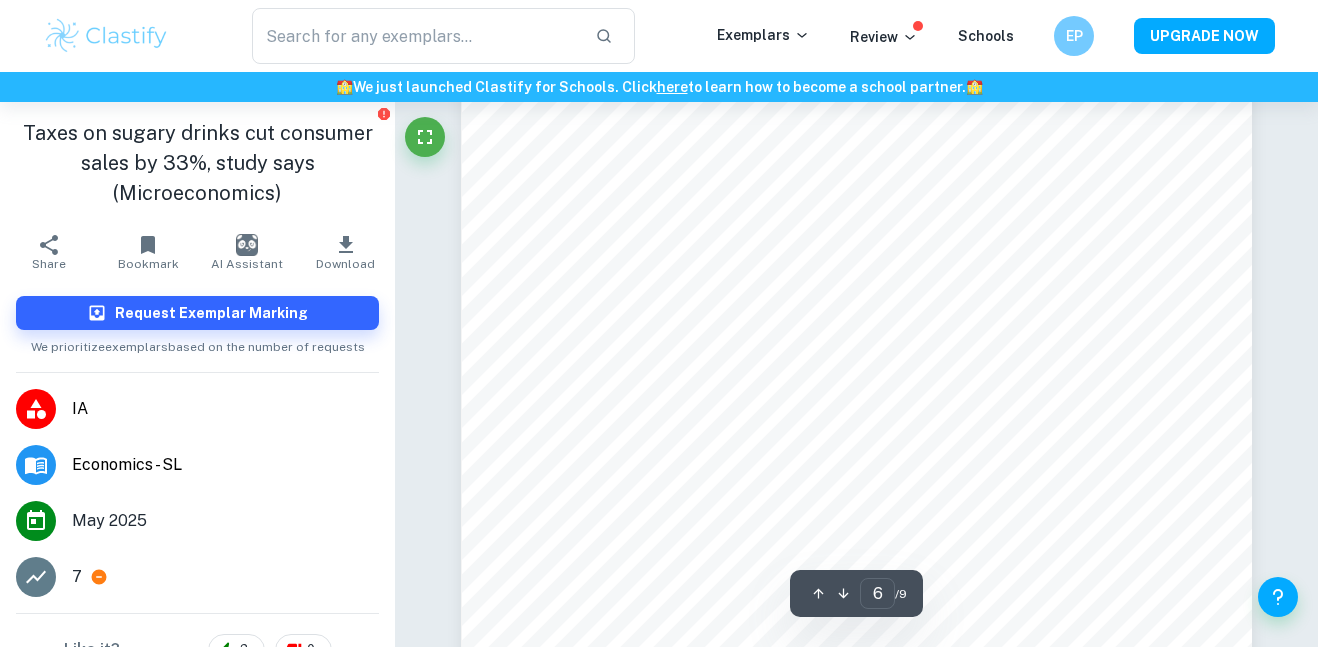scroll, scrollTop: 6109, scrollLeft: 0, axis: vertical 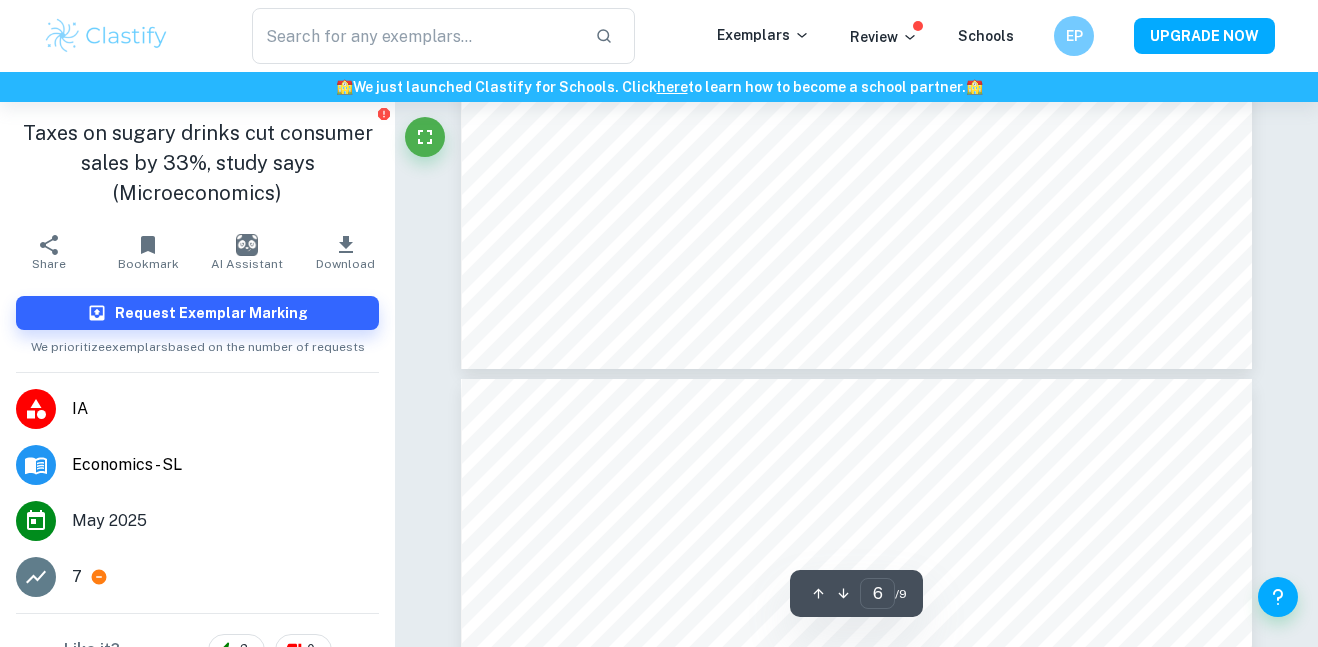 type on "5" 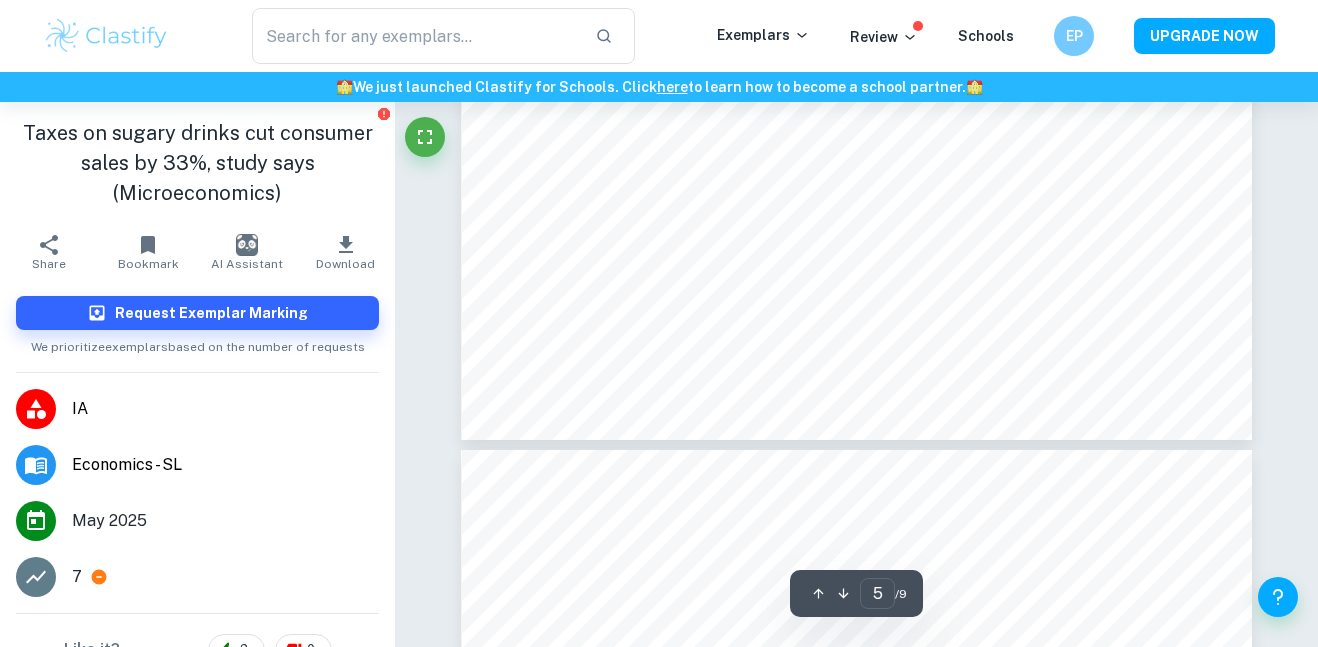 scroll, scrollTop: 5574, scrollLeft: 0, axis: vertical 